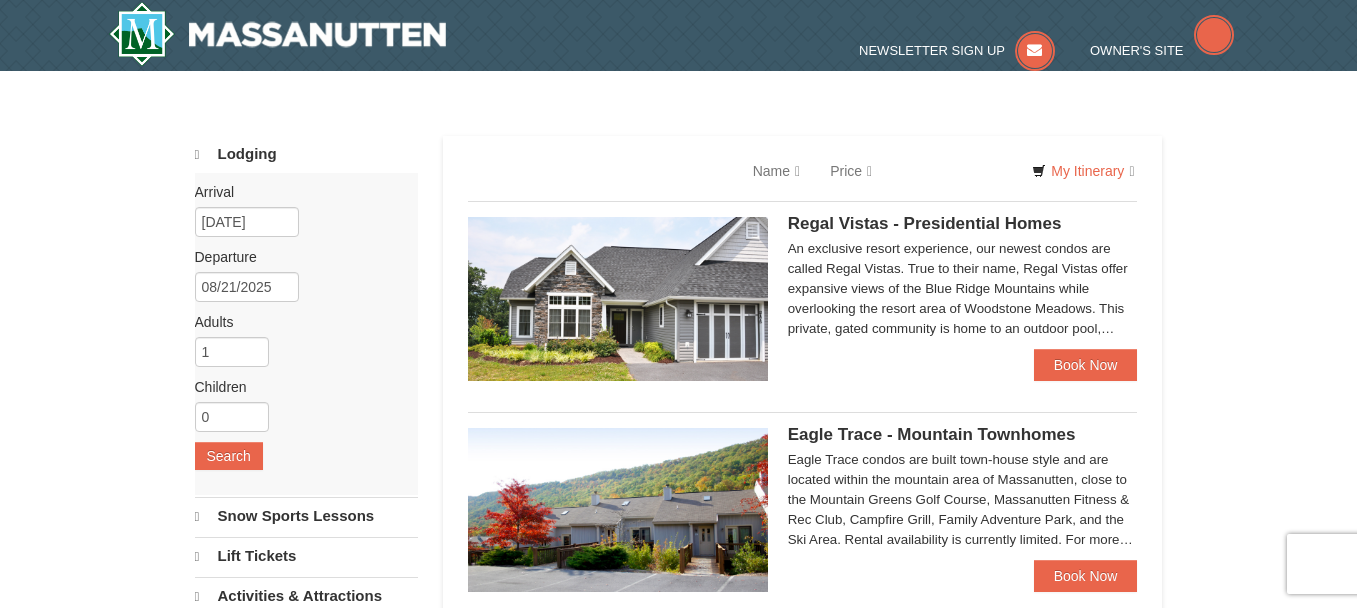 scroll, scrollTop: 0, scrollLeft: 0, axis: both 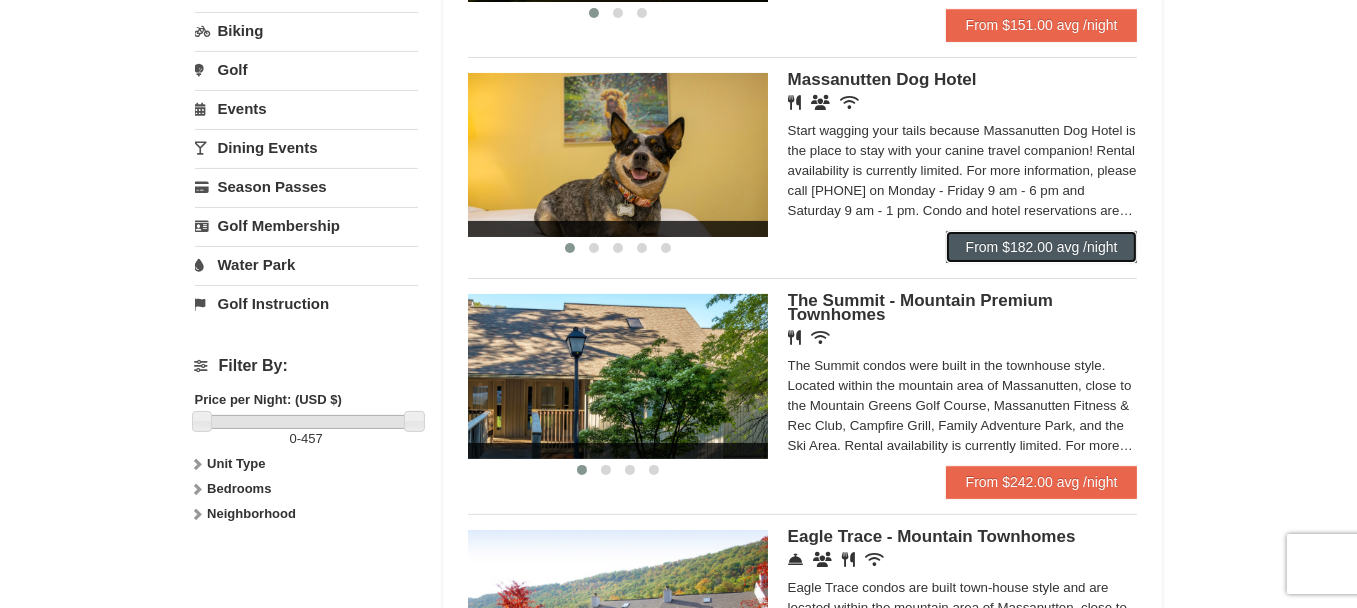 click on "From $182.00 avg /night" at bounding box center (1042, 247) 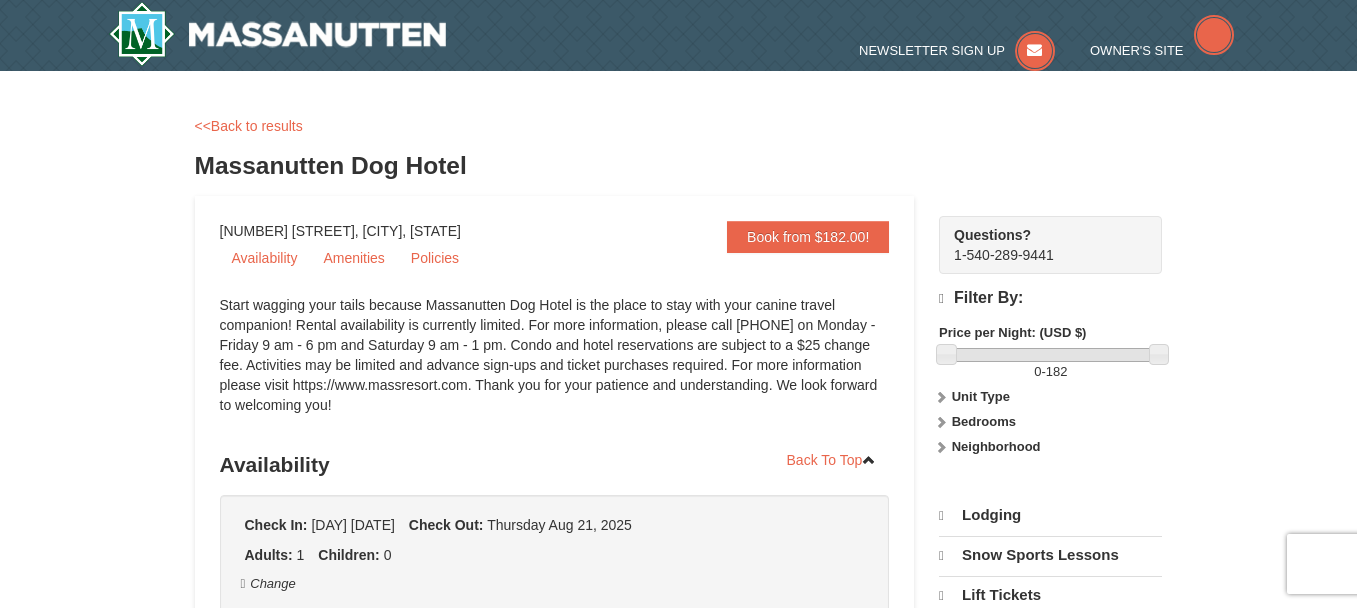 scroll, scrollTop: 0, scrollLeft: 0, axis: both 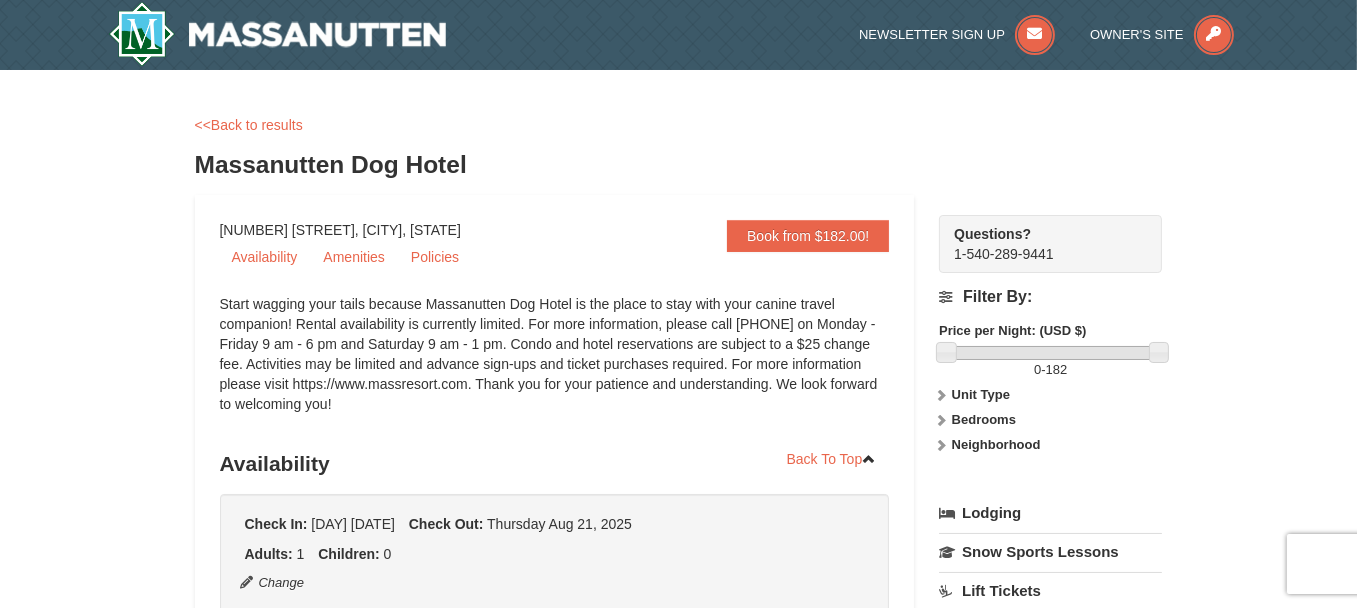 drag, startPoint x: 411, startPoint y: 379, endPoint x: 459, endPoint y: 390, distance: 49.24429 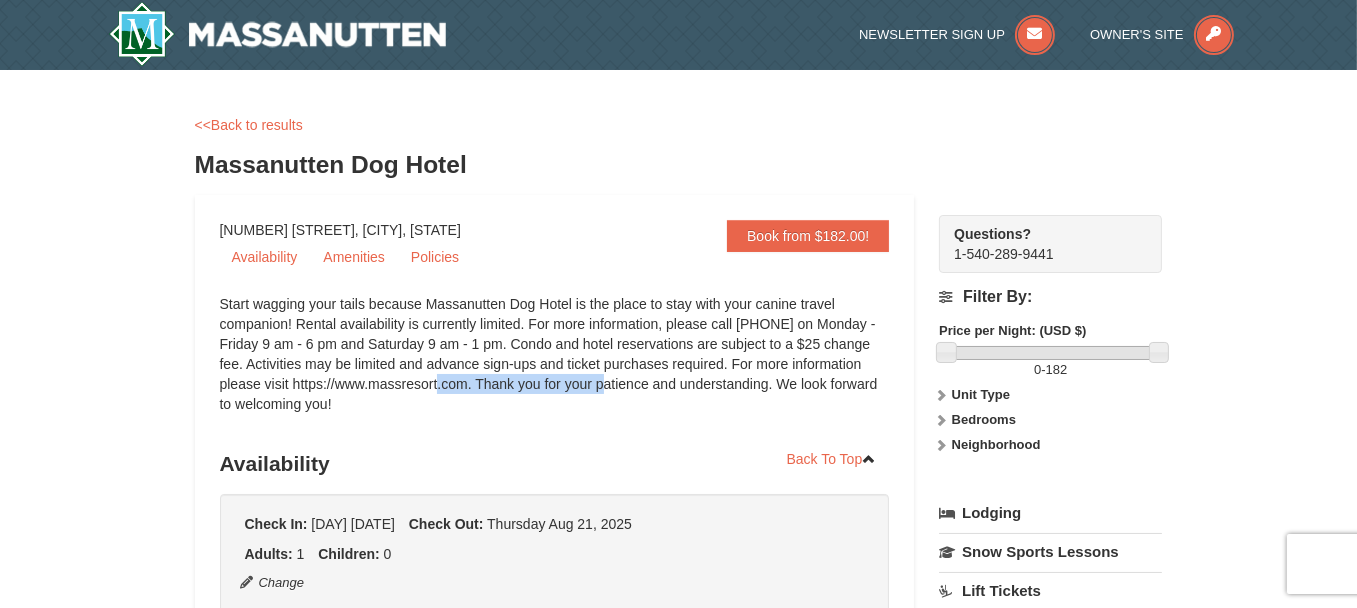 drag, startPoint x: 603, startPoint y: 386, endPoint x: 416, endPoint y: 381, distance: 187.06683 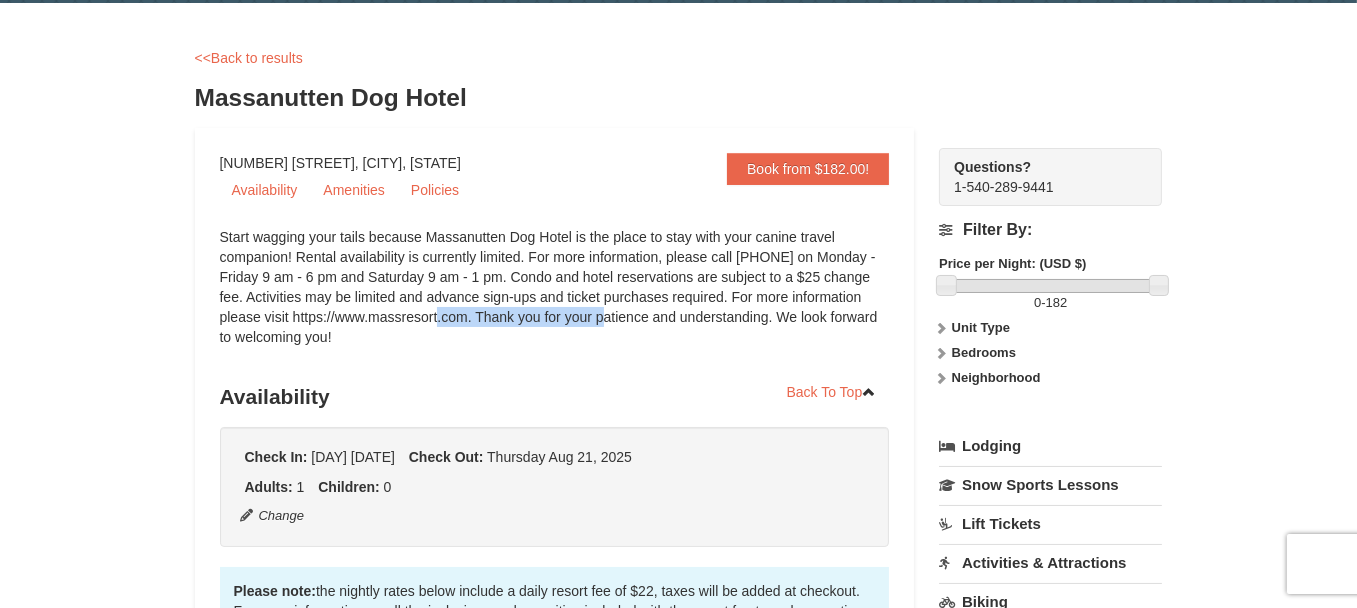 scroll, scrollTop: 100, scrollLeft: 0, axis: vertical 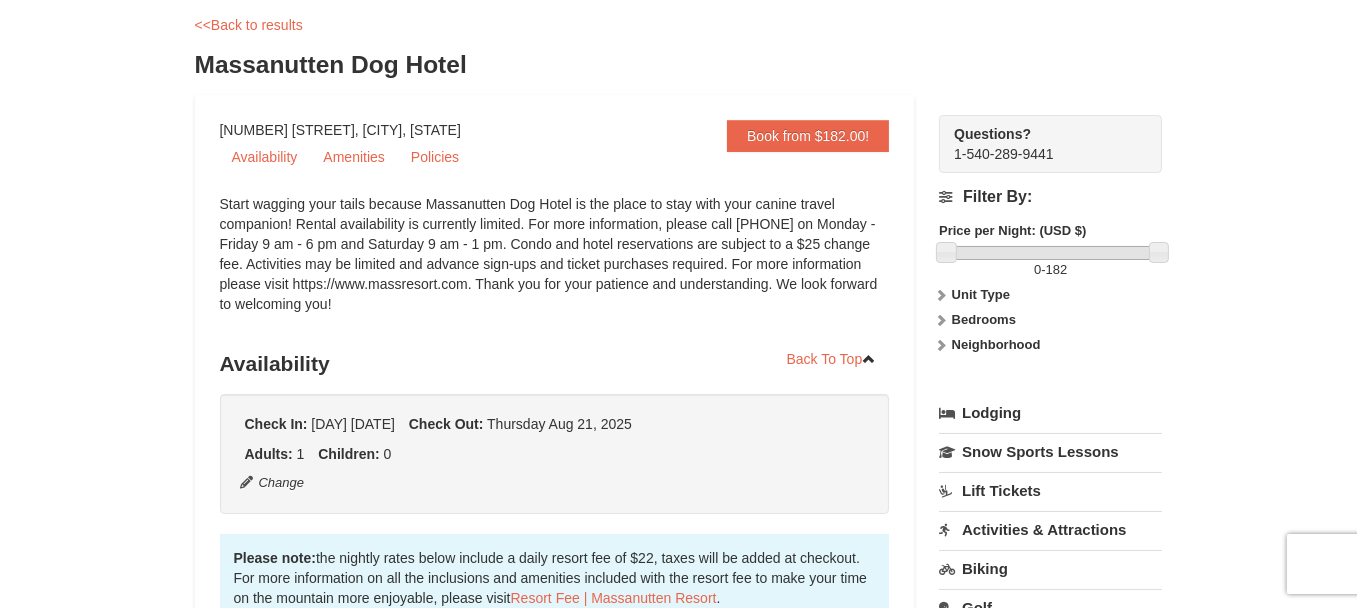 drag, startPoint x: 542, startPoint y: 286, endPoint x: 127, endPoint y: 59, distance: 473.02643 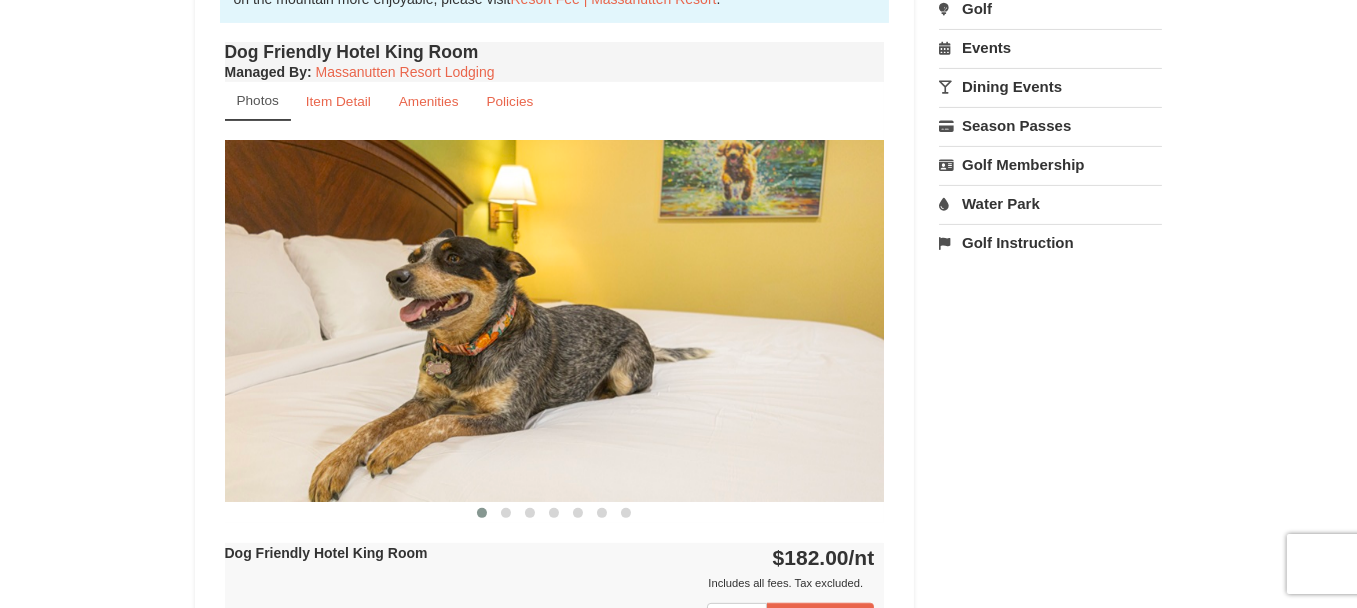 scroll, scrollTop: 800, scrollLeft: 0, axis: vertical 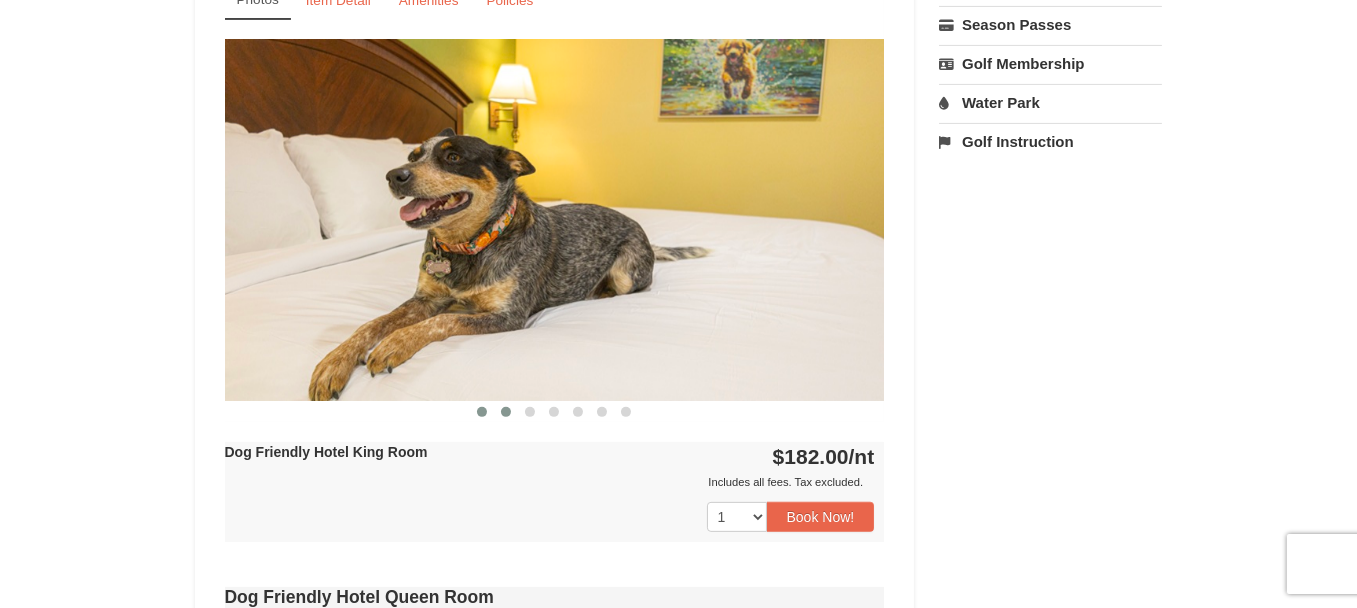 click at bounding box center [506, 412] 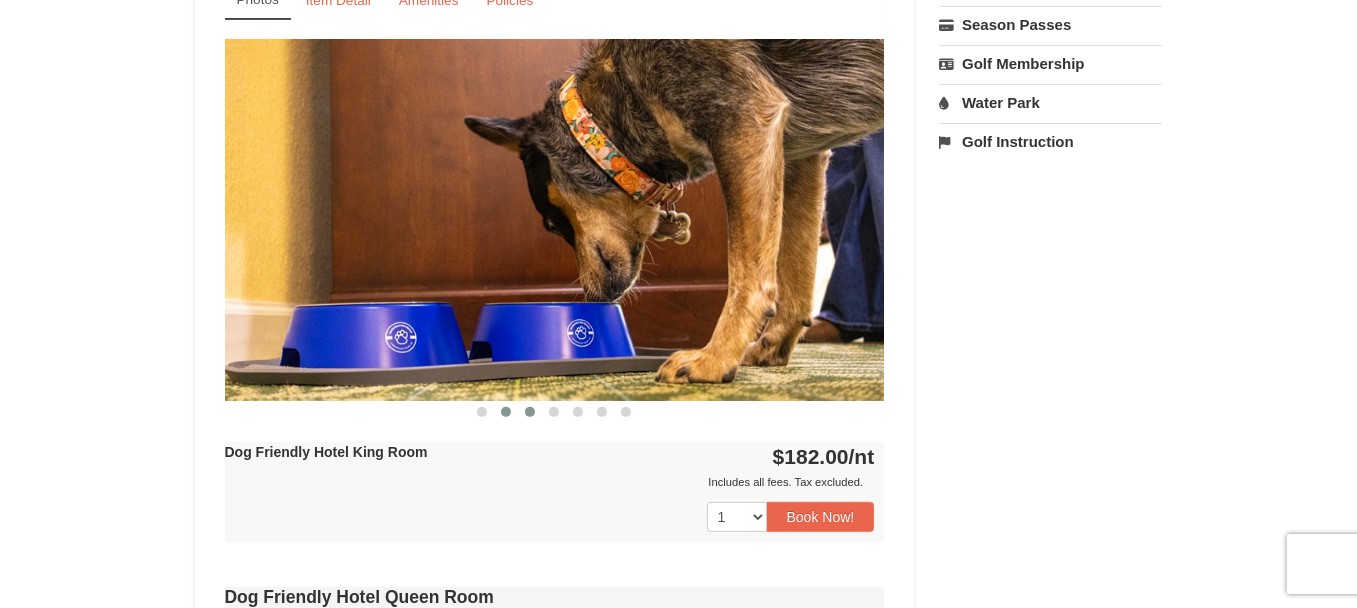 click at bounding box center (530, 412) 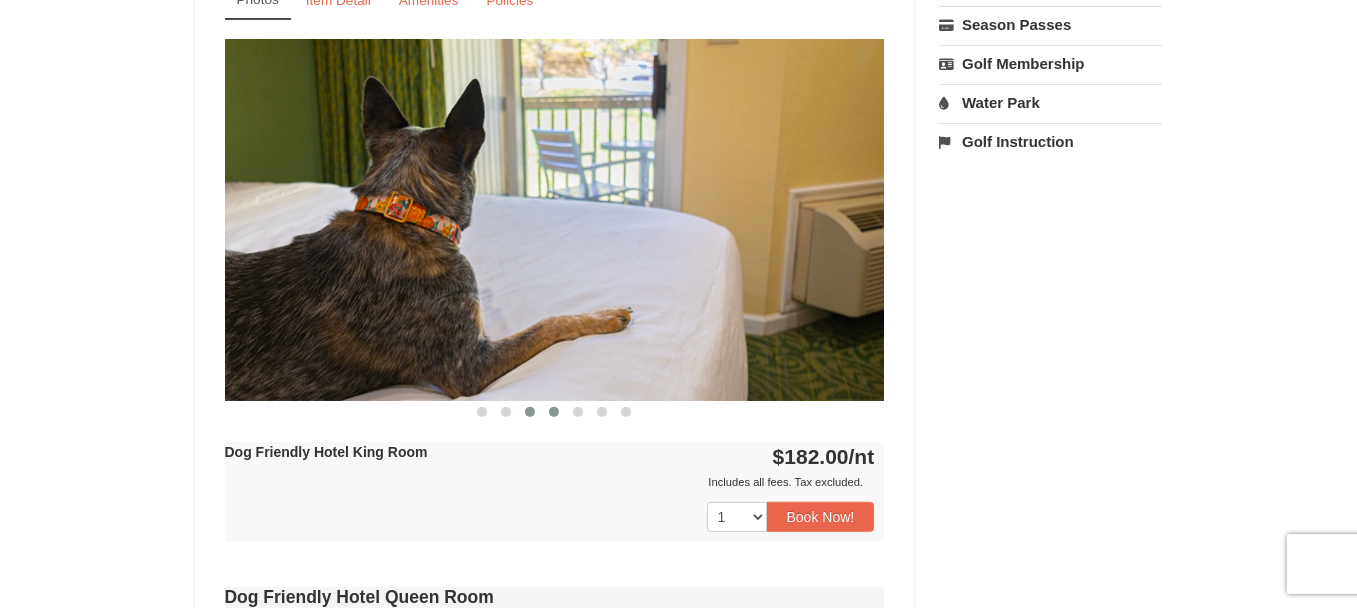 click at bounding box center [554, 412] 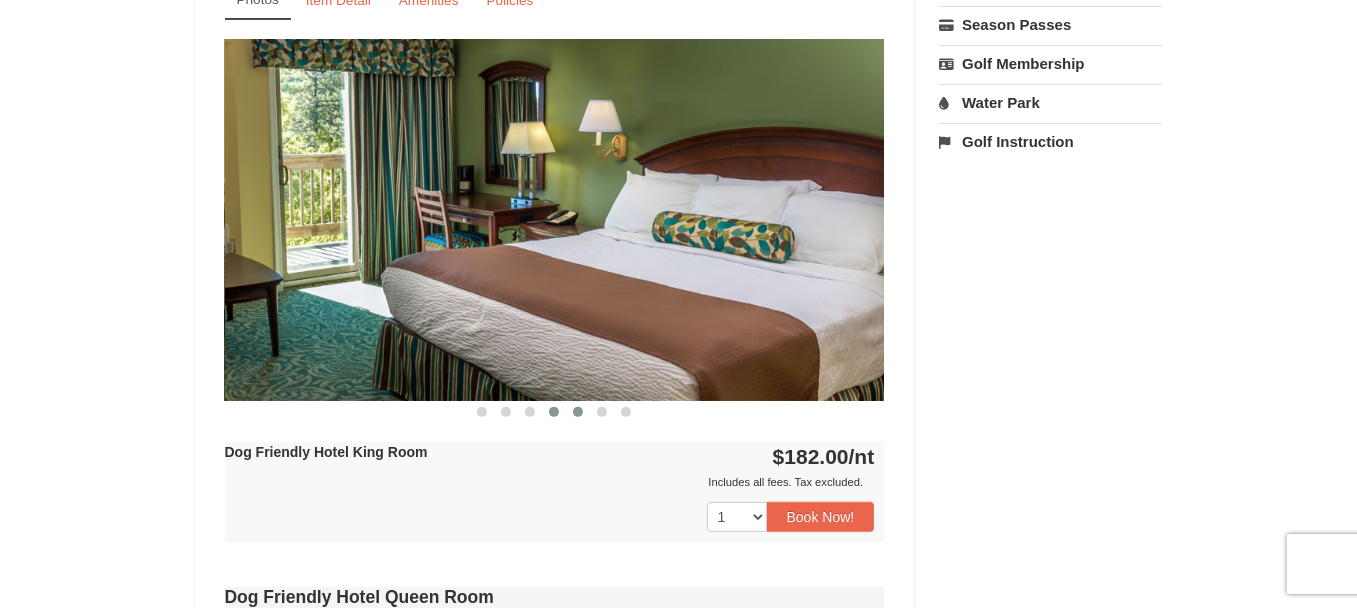 click at bounding box center [578, 412] 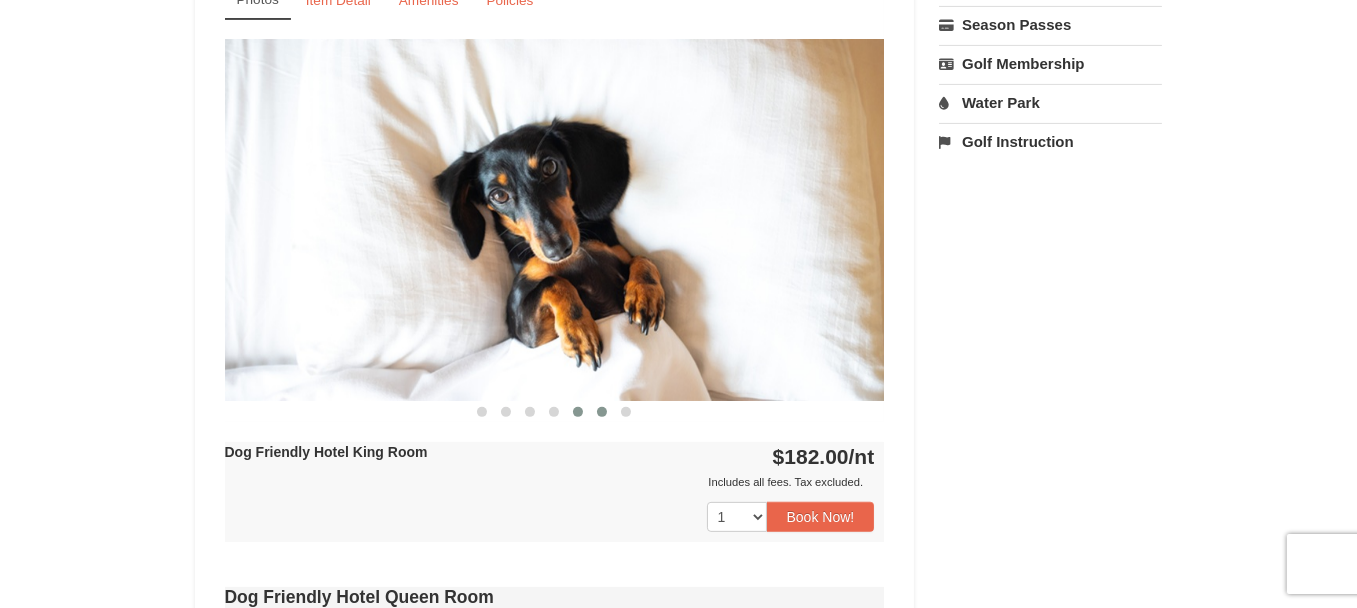 click at bounding box center (602, 412) 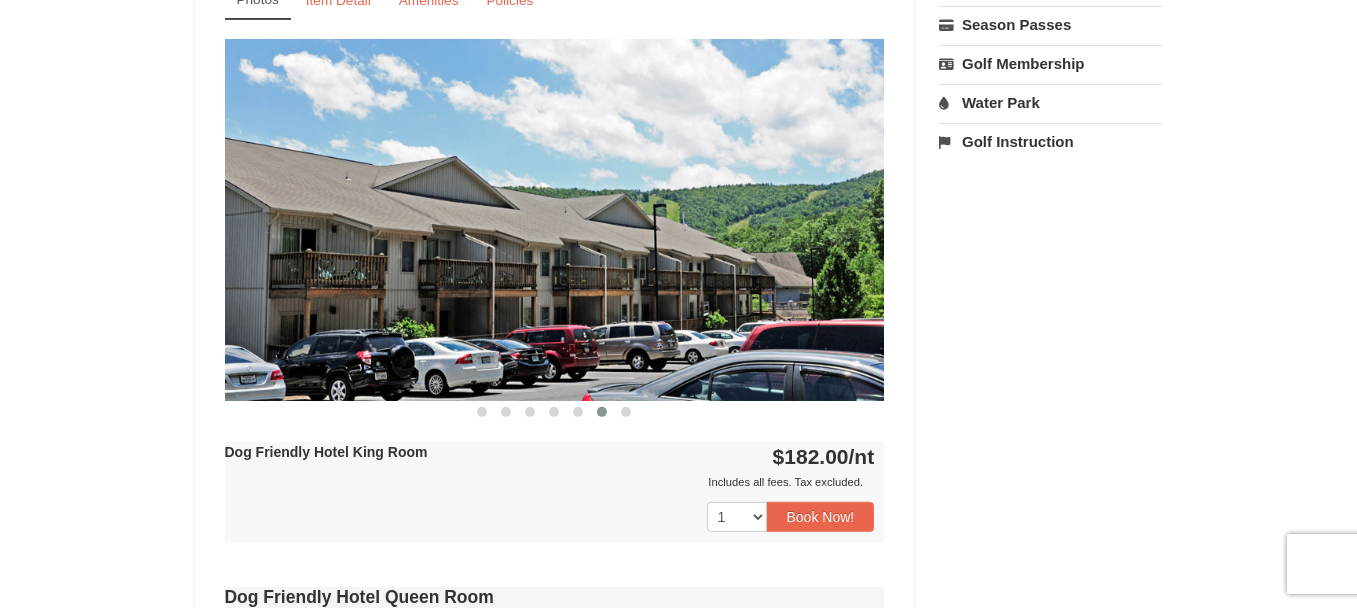 click at bounding box center [602, 412] 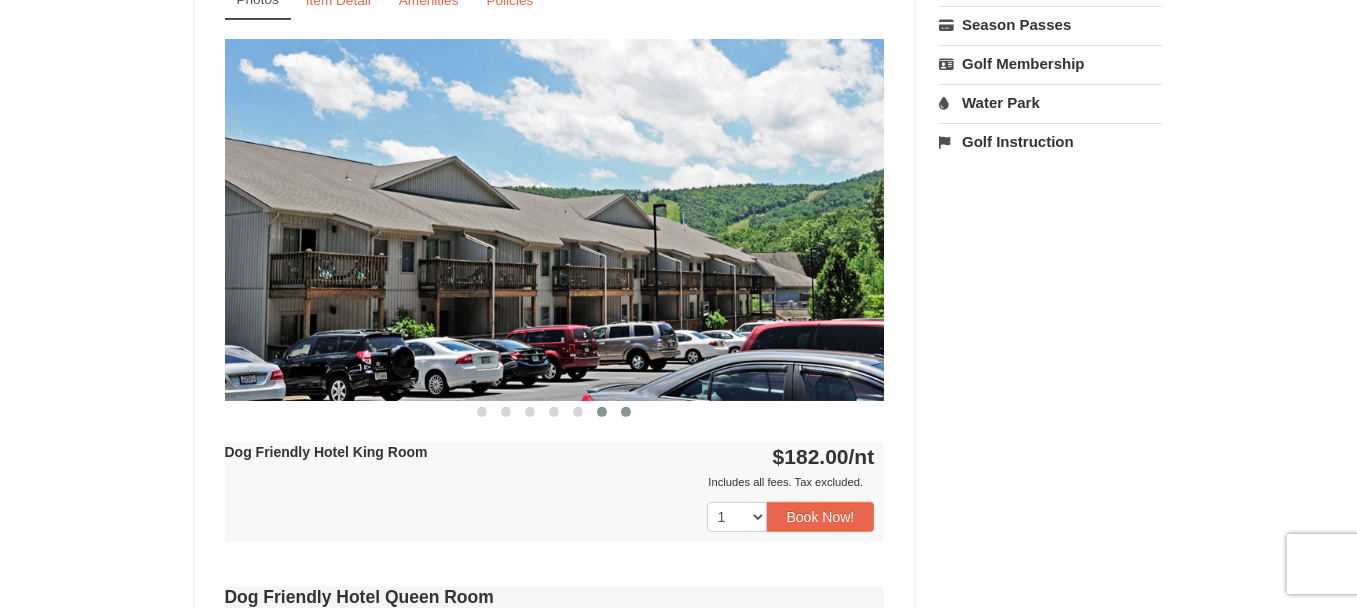 click at bounding box center [626, 412] 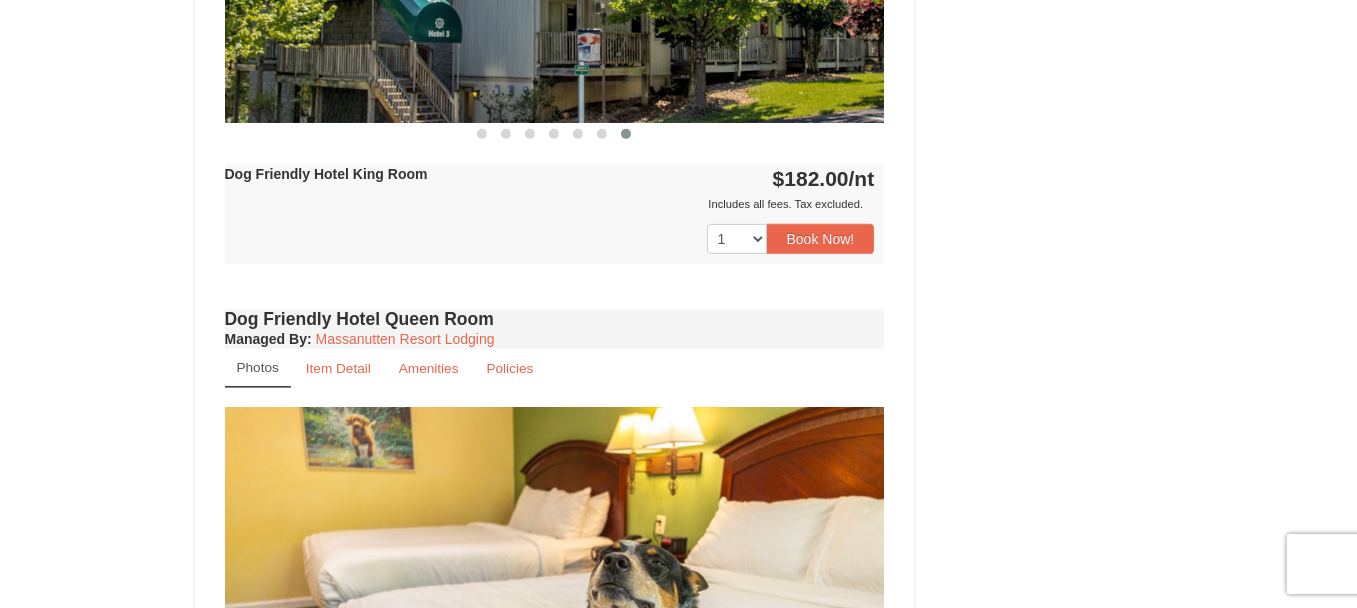 scroll, scrollTop: 1100, scrollLeft: 0, axis: vertical 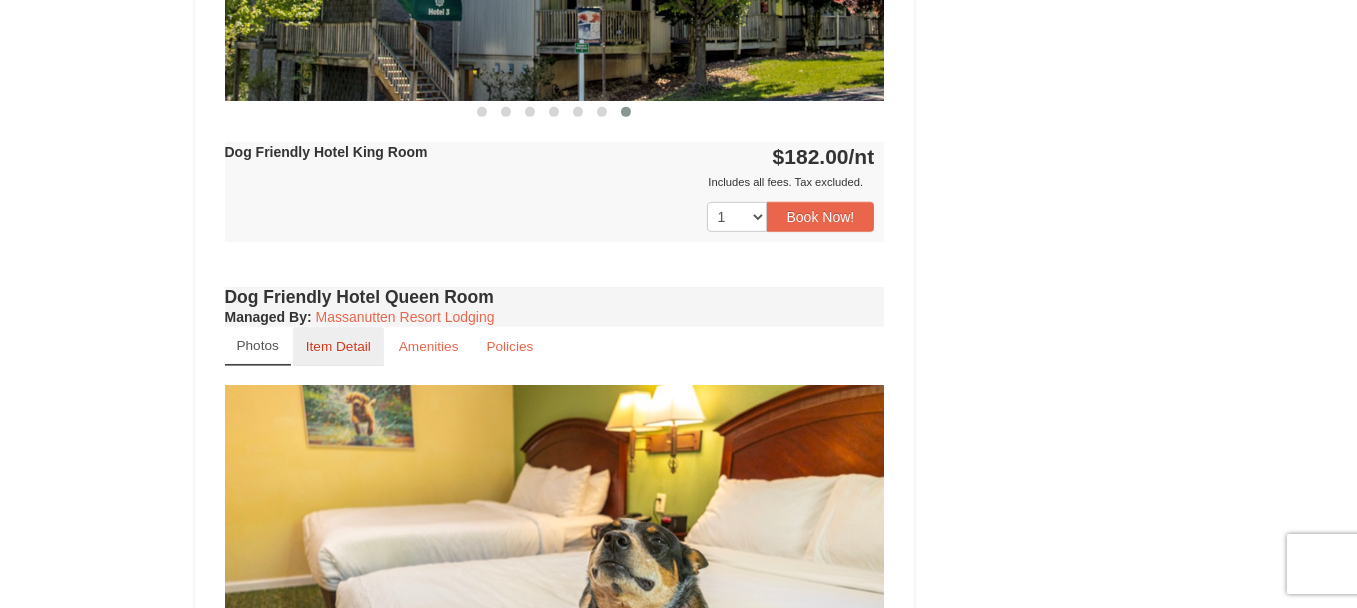 click on "Item Detail" at bounding box center [338, 346] 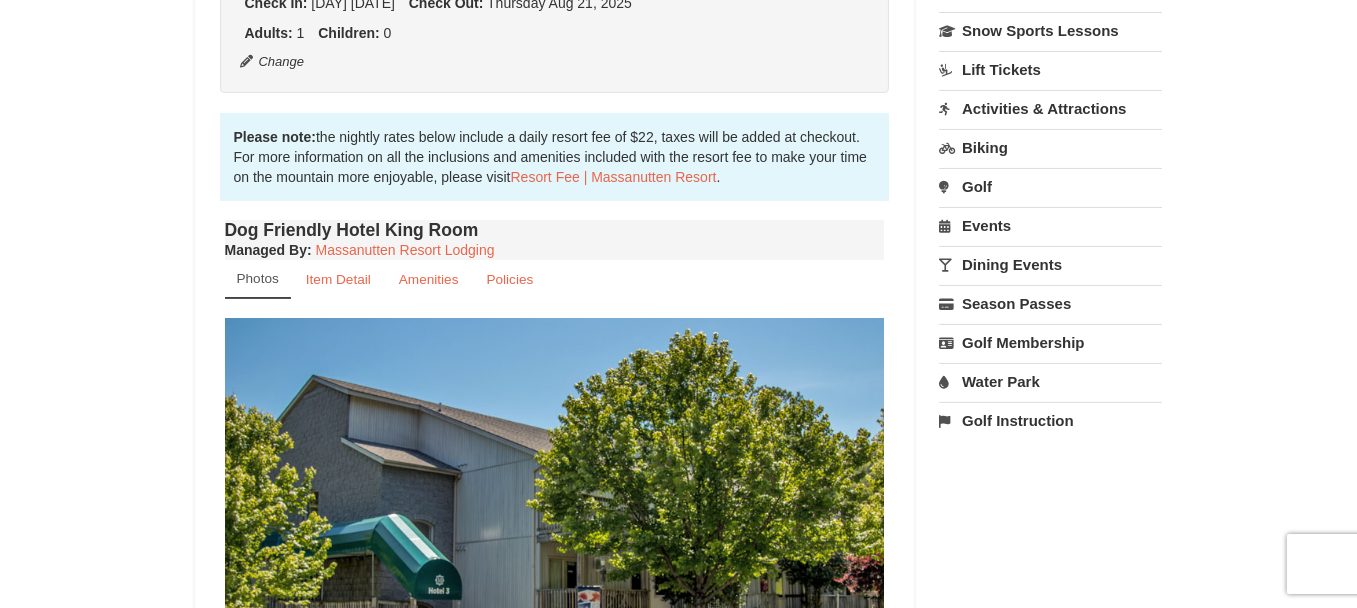 scroll, scrollTop: 467, scrollLeft: 0, axis: vertical 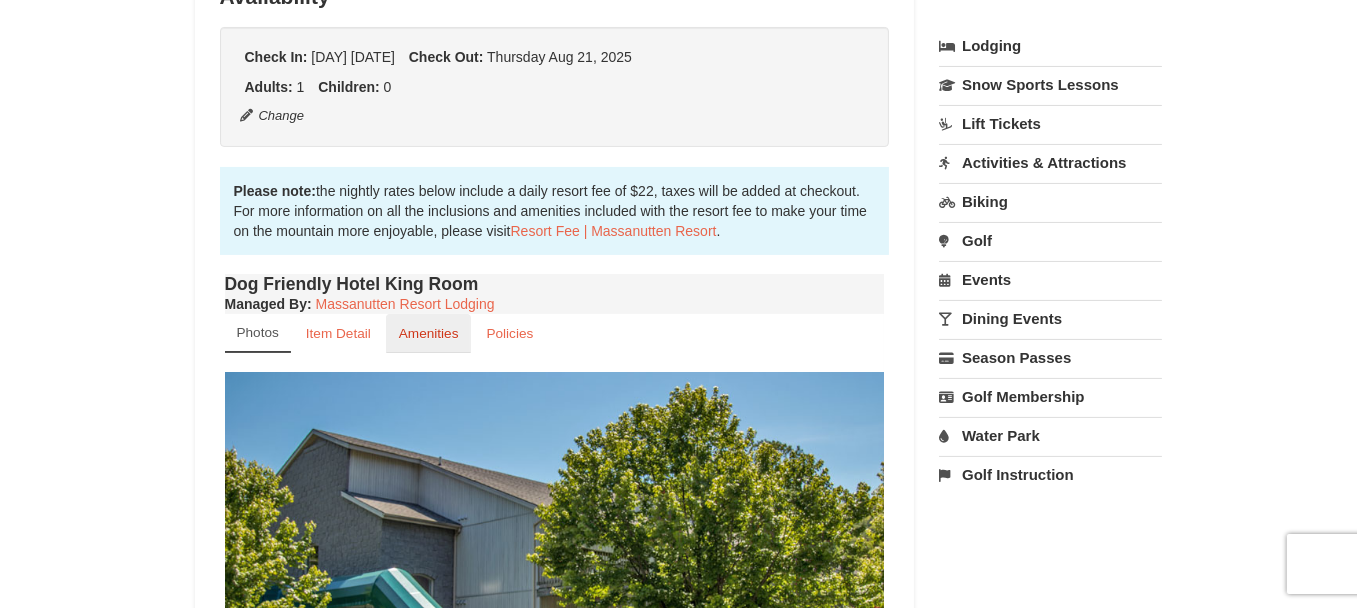 click on "Amenities" at bounding box center [429, 333] 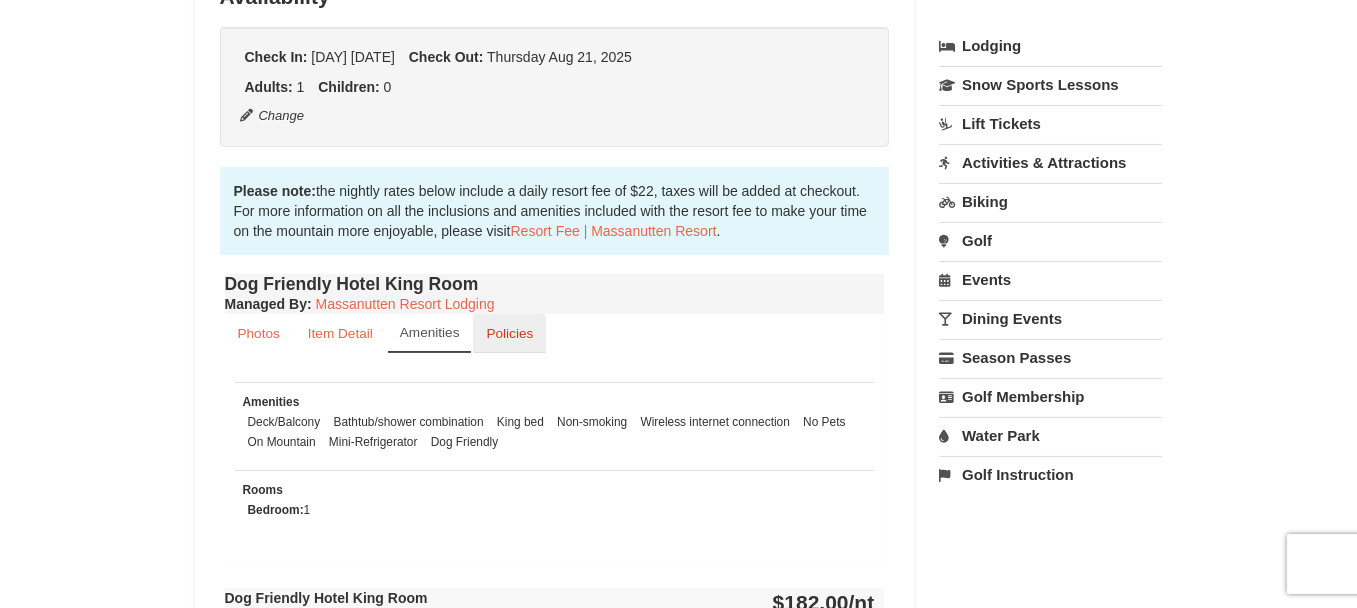click on "Policies" at bounding box center [509, 333] 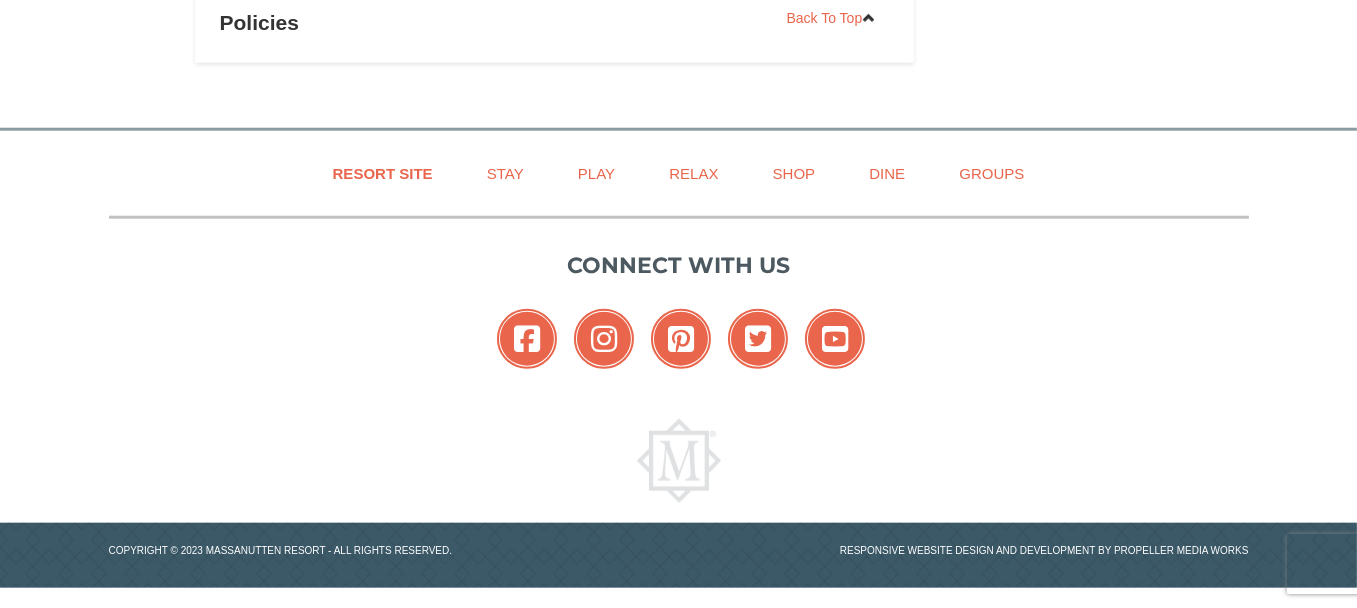 scroll, scrollTop: 2777, scrollLeft: 0, axis: vertical 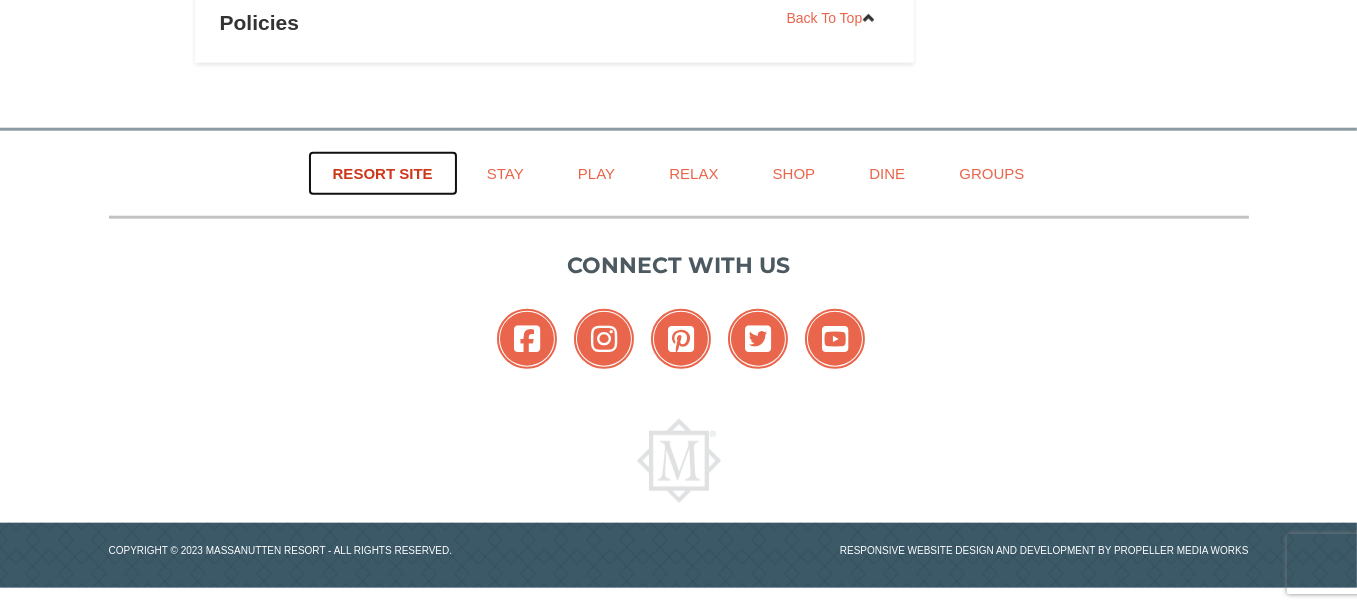click on "Resort Site" at bounding box center (383, 173) 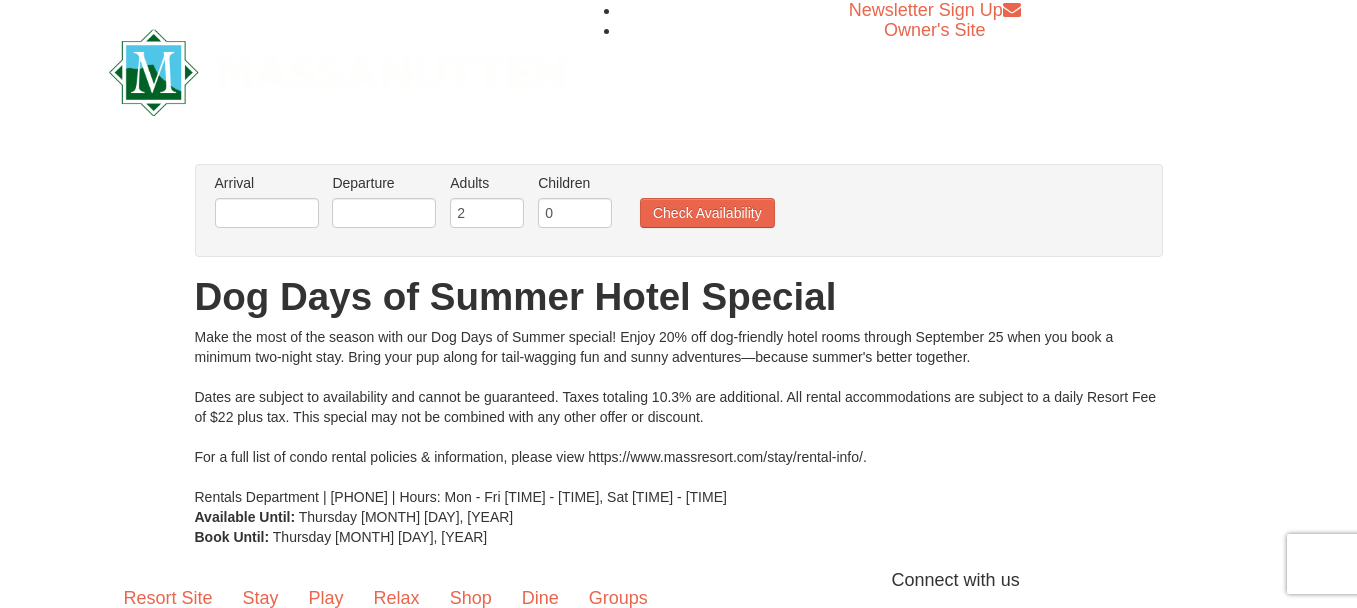 scroll, scrollTop: 0, scrollLeft: 0, axis: both 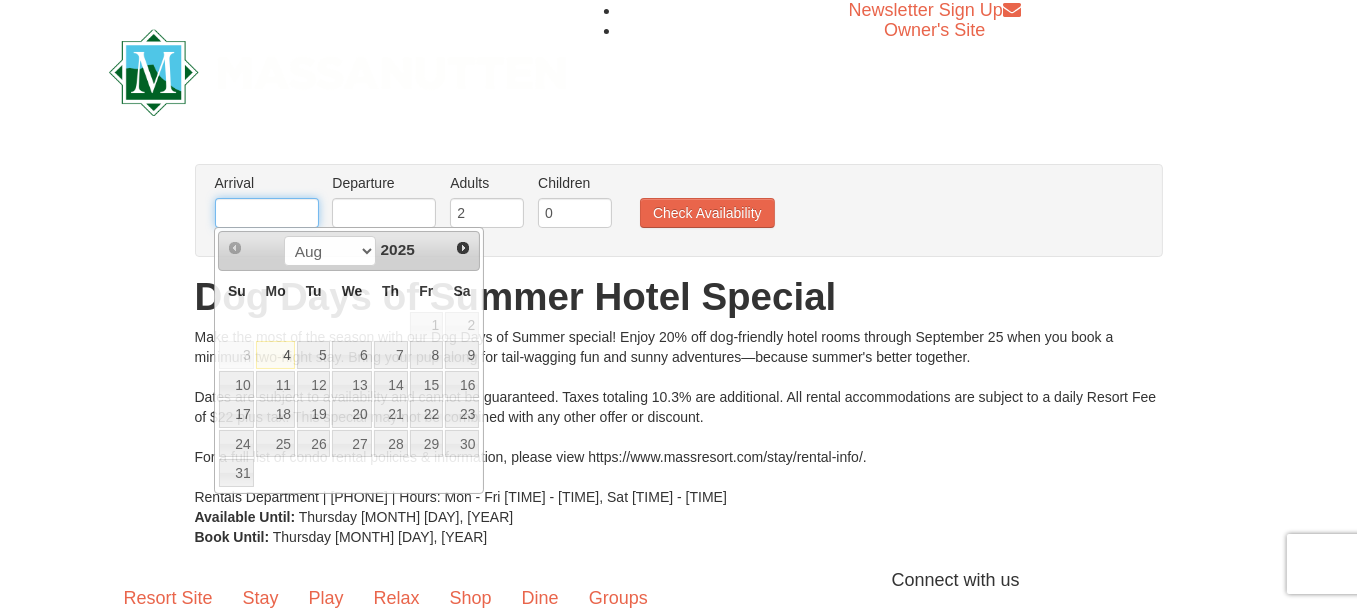 click at bounding box center (267, 213) 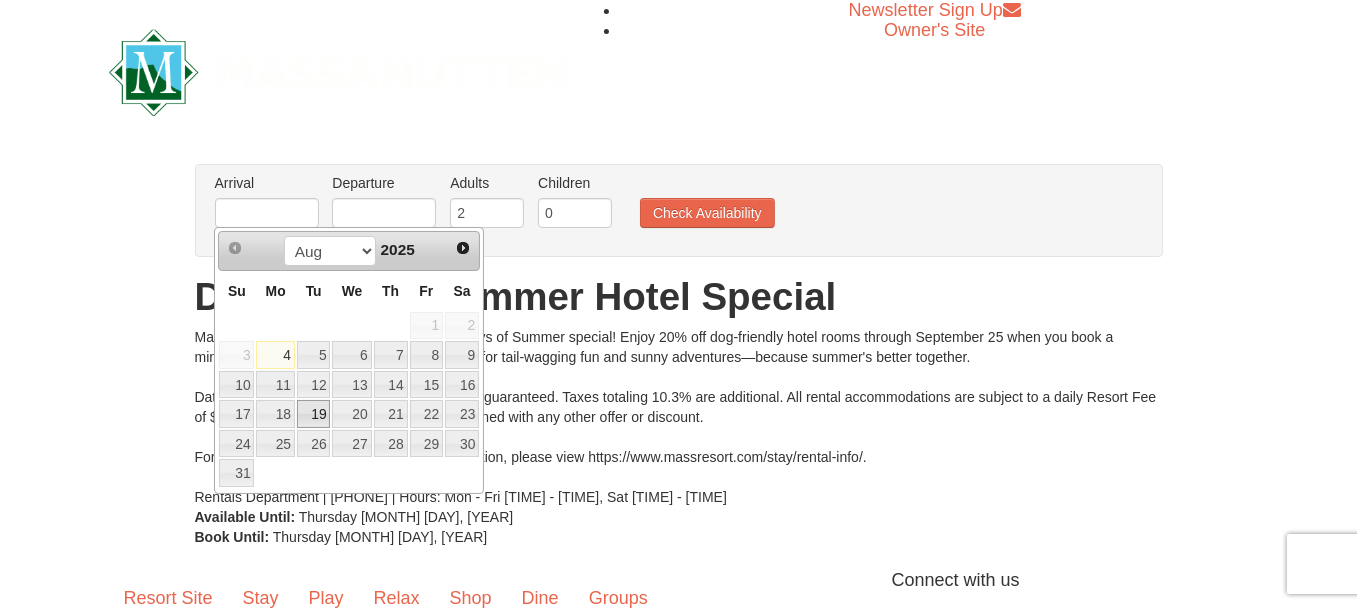 click on "19" at bounding box center (314, 414) 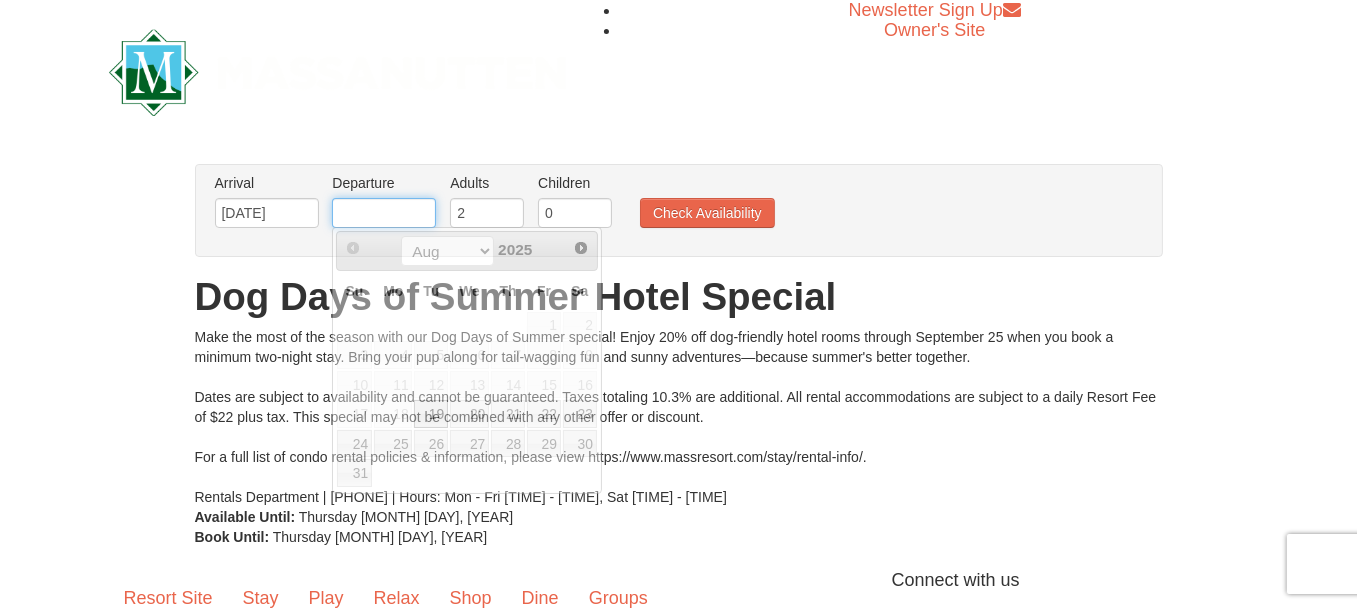 click at bounding box center [384, 213] 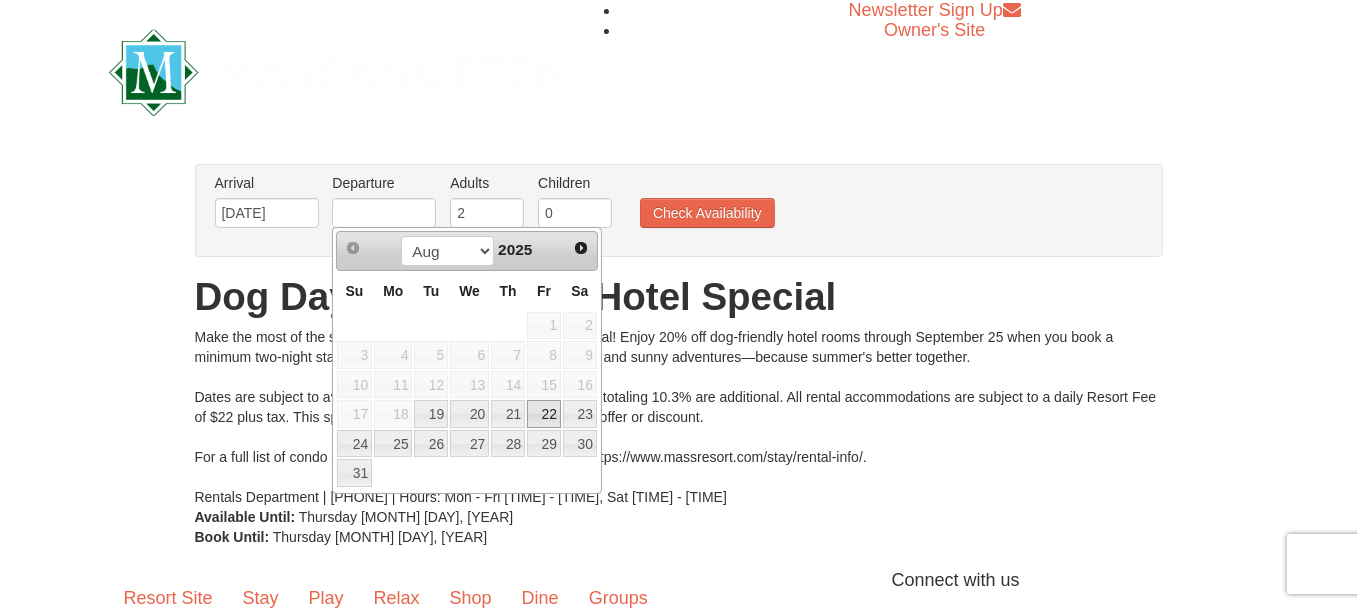 click on "22" at bounding box center [544, 414] 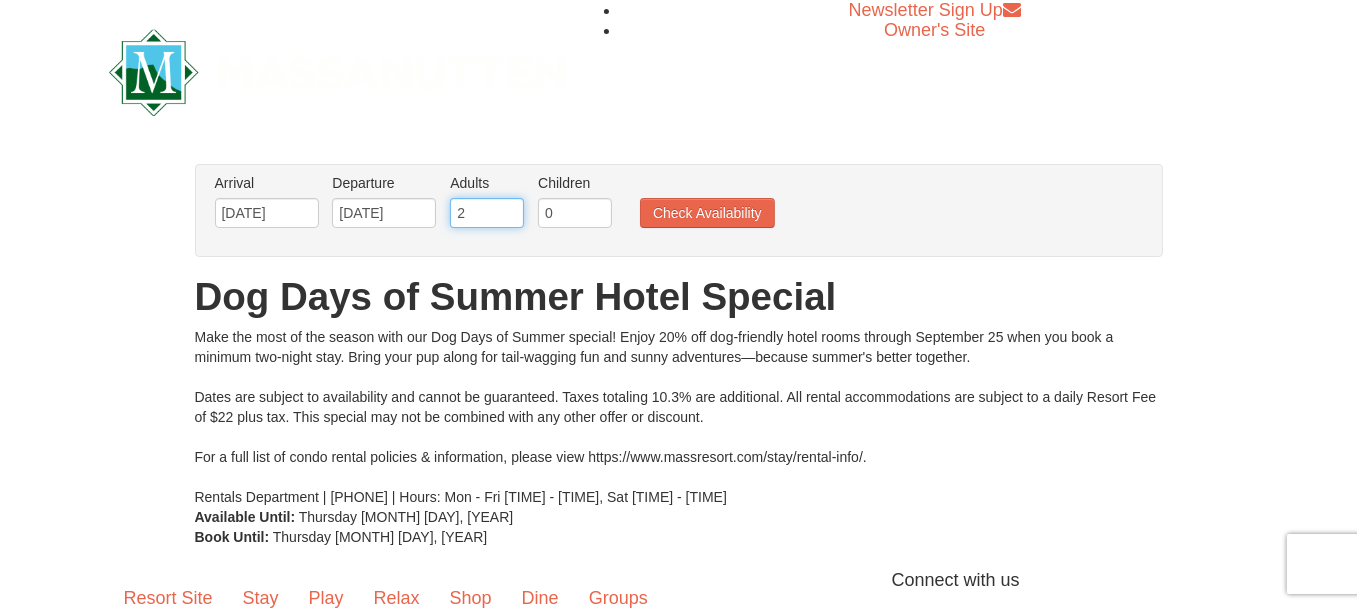 click on "2" at bounding box center [487, 213] 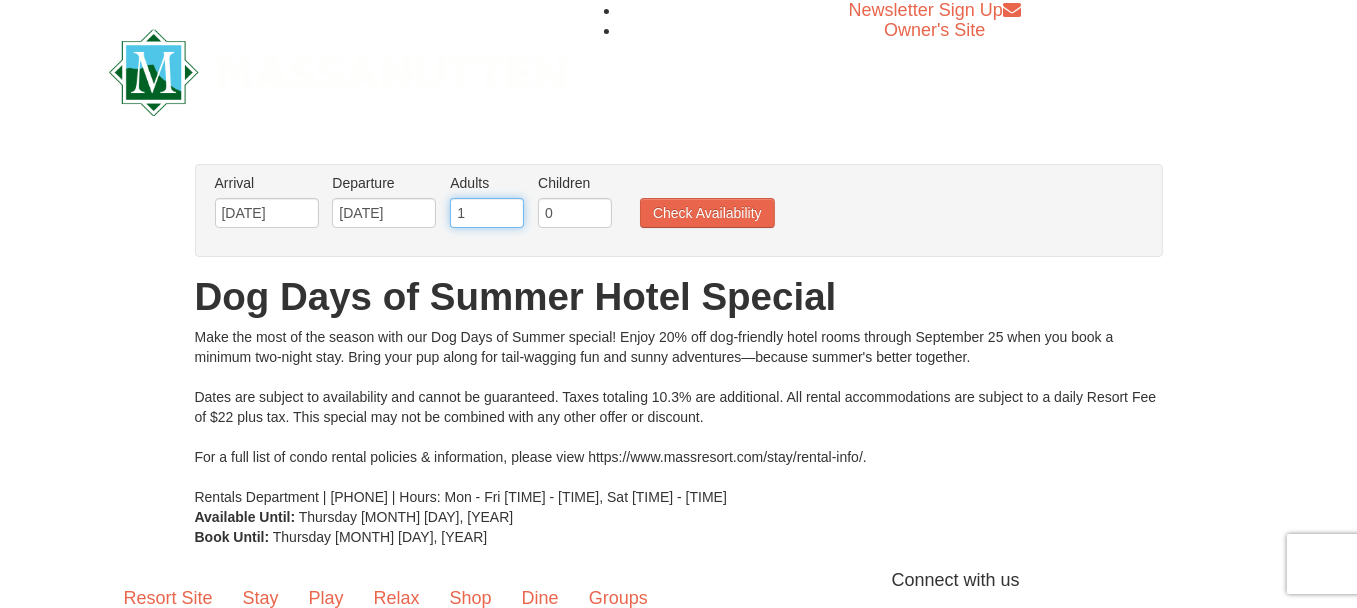type on "1" 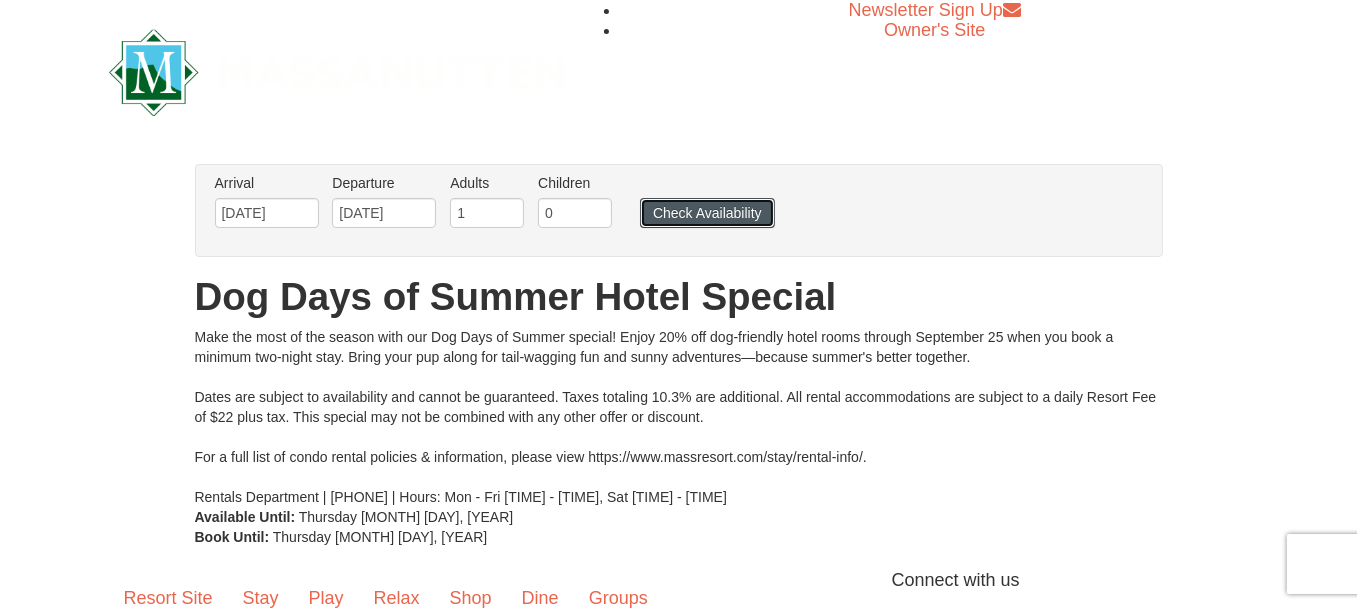 click on "Check Availability" at bounding box center (707, 213) 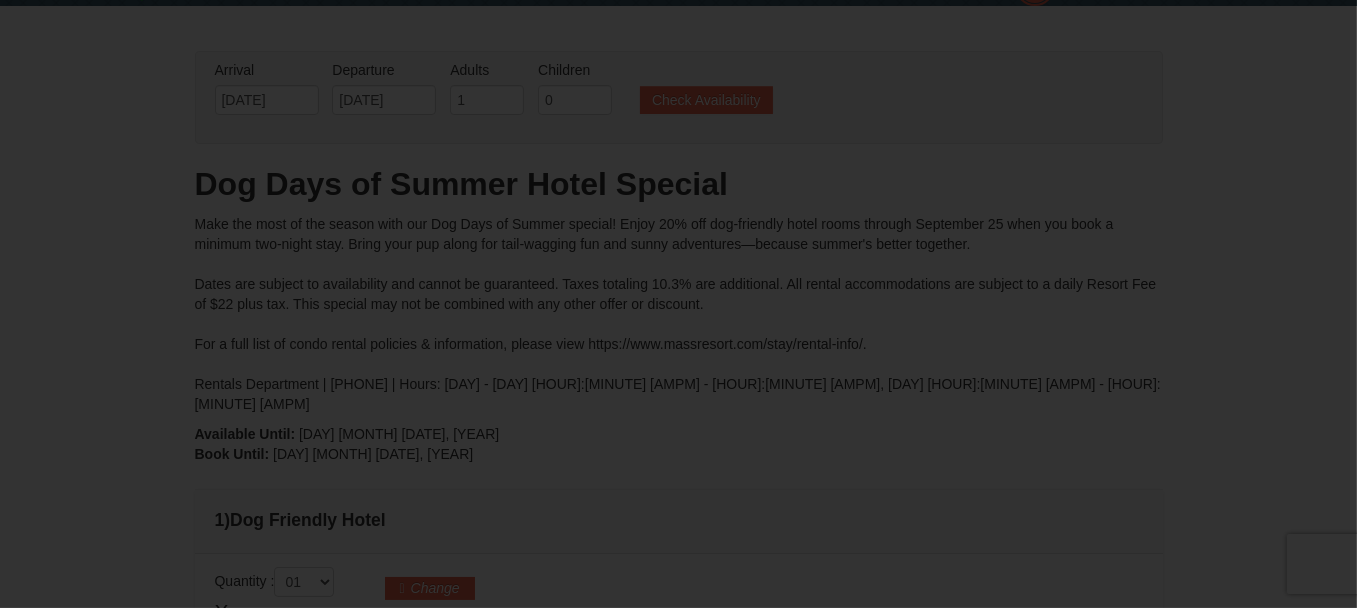 scroll, scrollTop: 0, scrollLeft: 0, axis: both 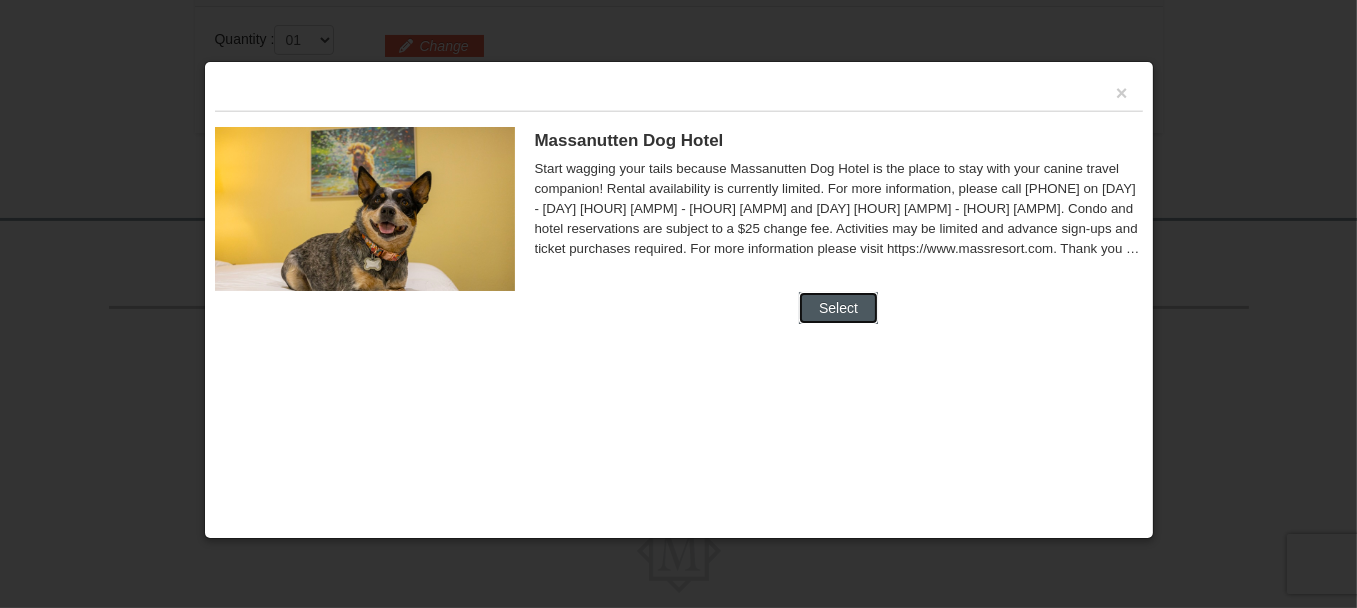 click on "Select" at bounding box center (838, 308) 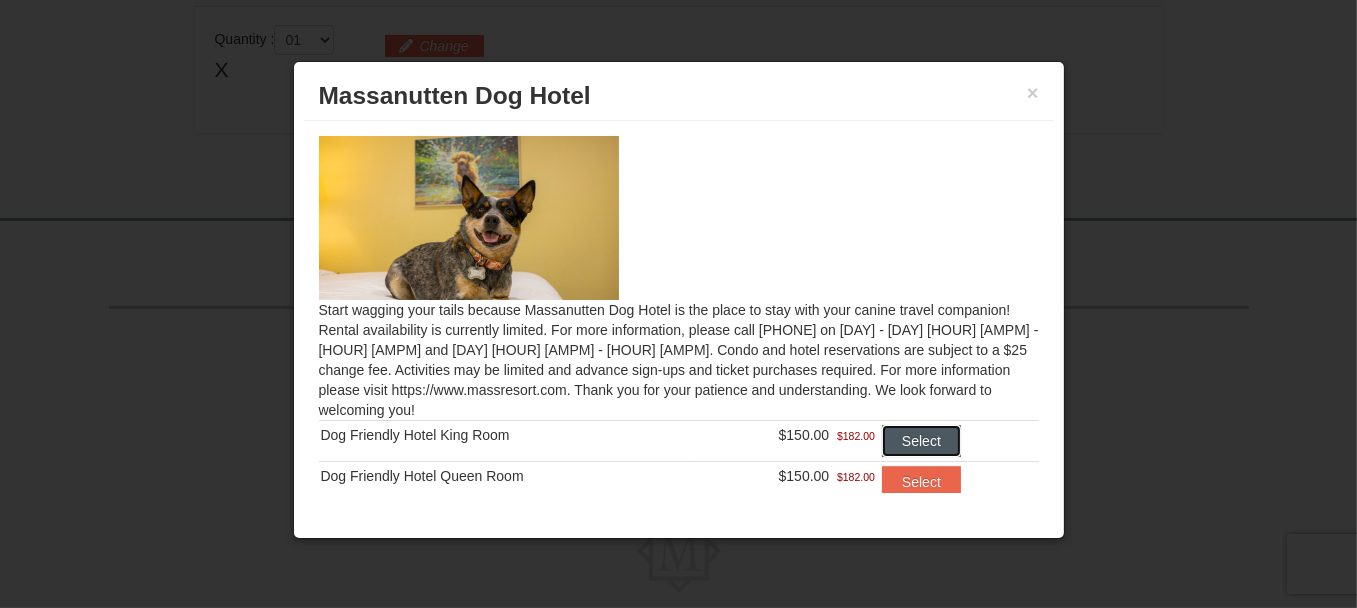 click on "Select" at bounding box center (921, 441) 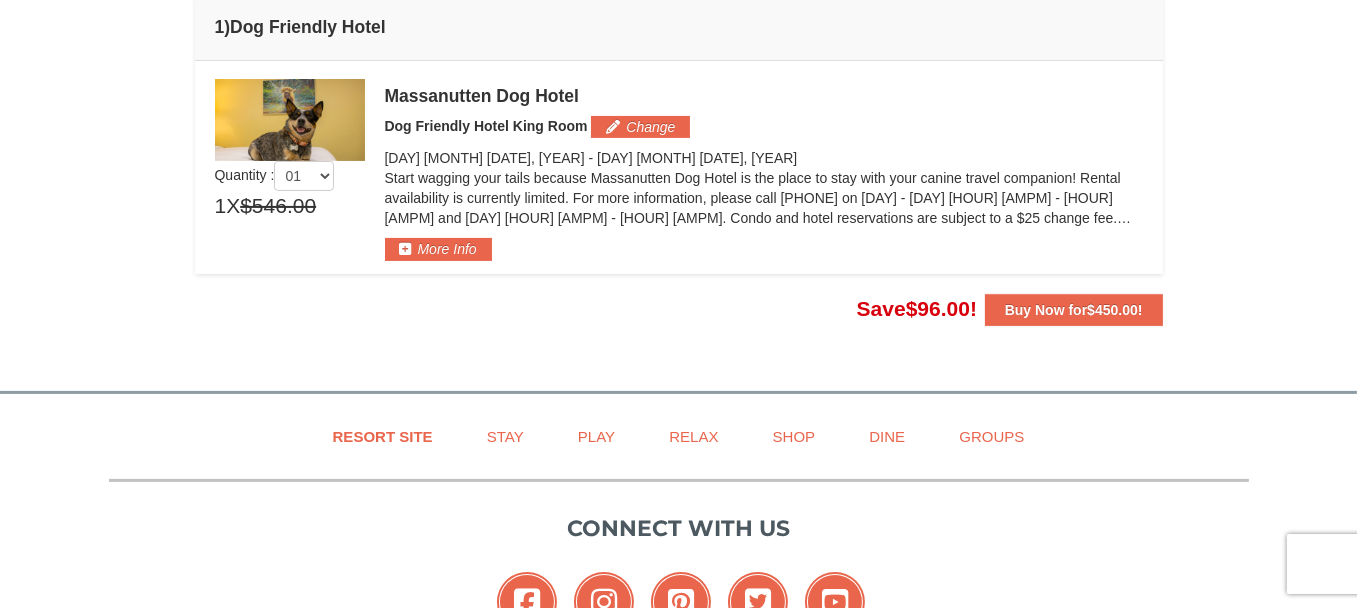 scroll, scrollTop: 511, scrollLeft: 0, axis: vertical 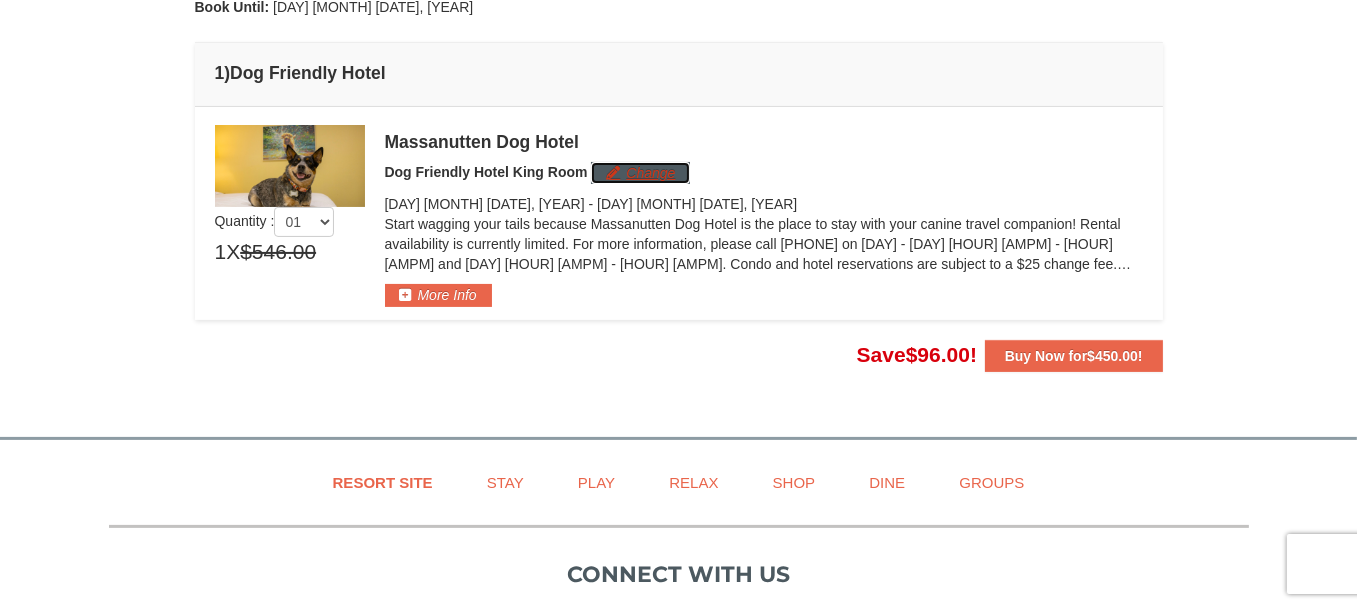 click on "Change" at bounding box center (640, 173) 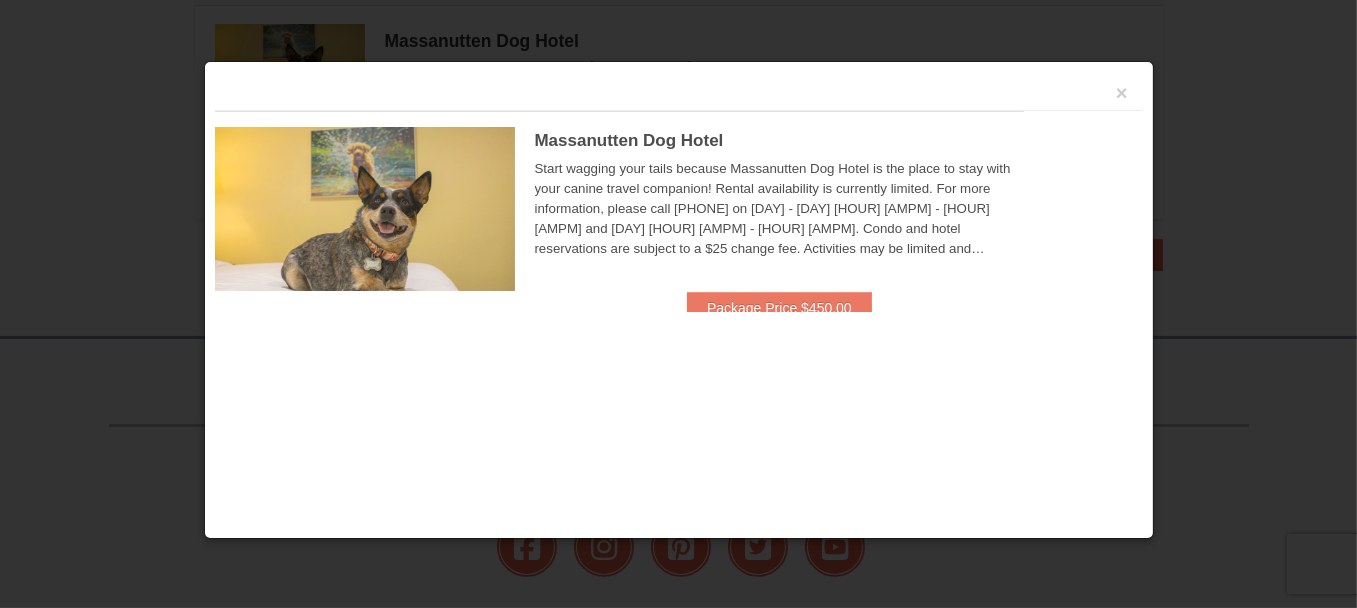 scroll, scrollTop: 614, scrollLeft: 0, axis: vertical 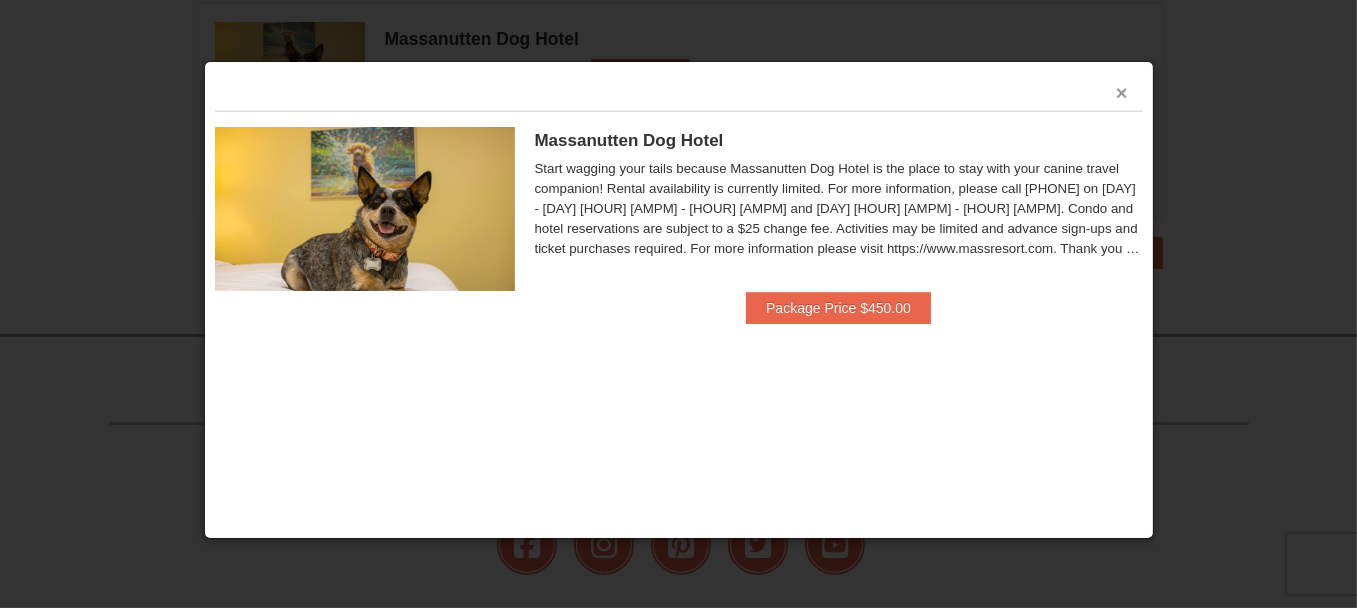 click on "×" at bounding box center (1122, 93) 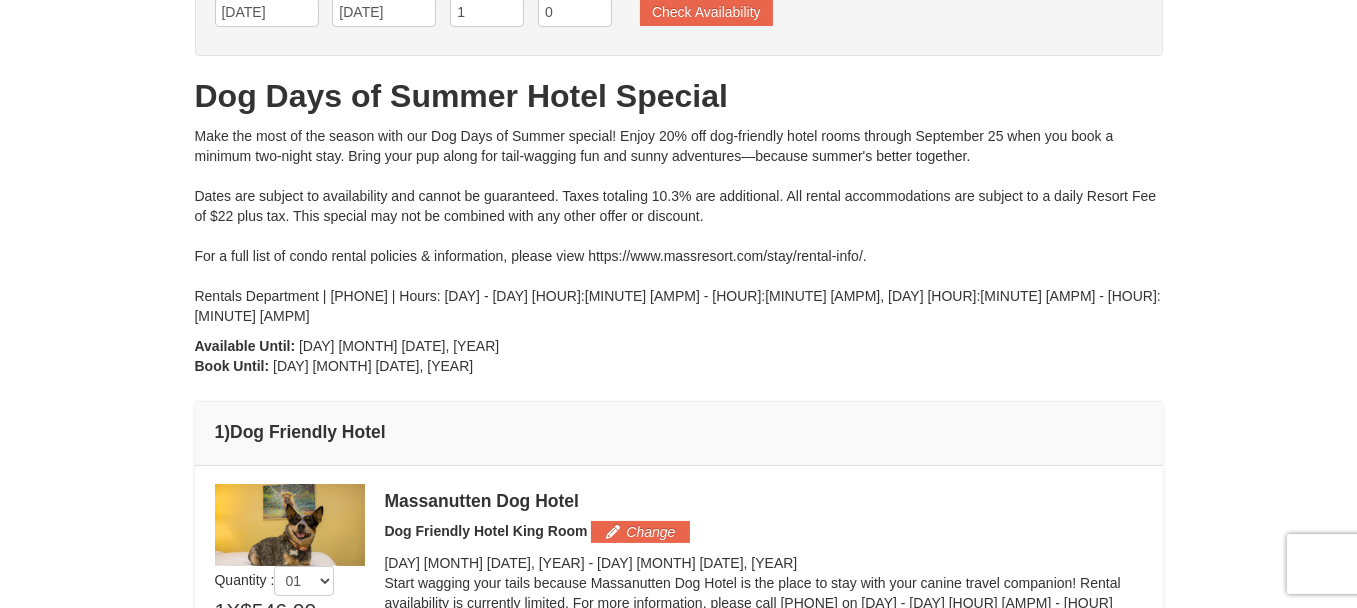 scroll, scrollTop: 114, scrollLeft: 0, axis: vertical 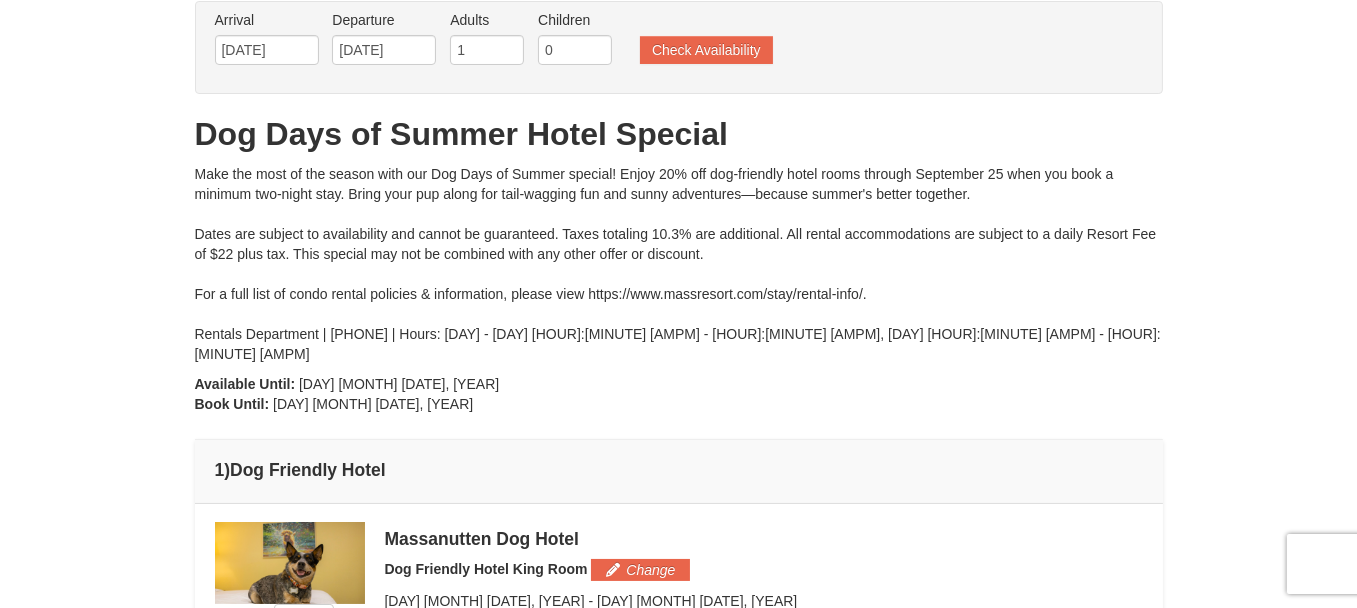 drag, startPoint x: 778, startPoint y: 371, endPoint x: 914, endPoint y: 479, distance: 173.66635 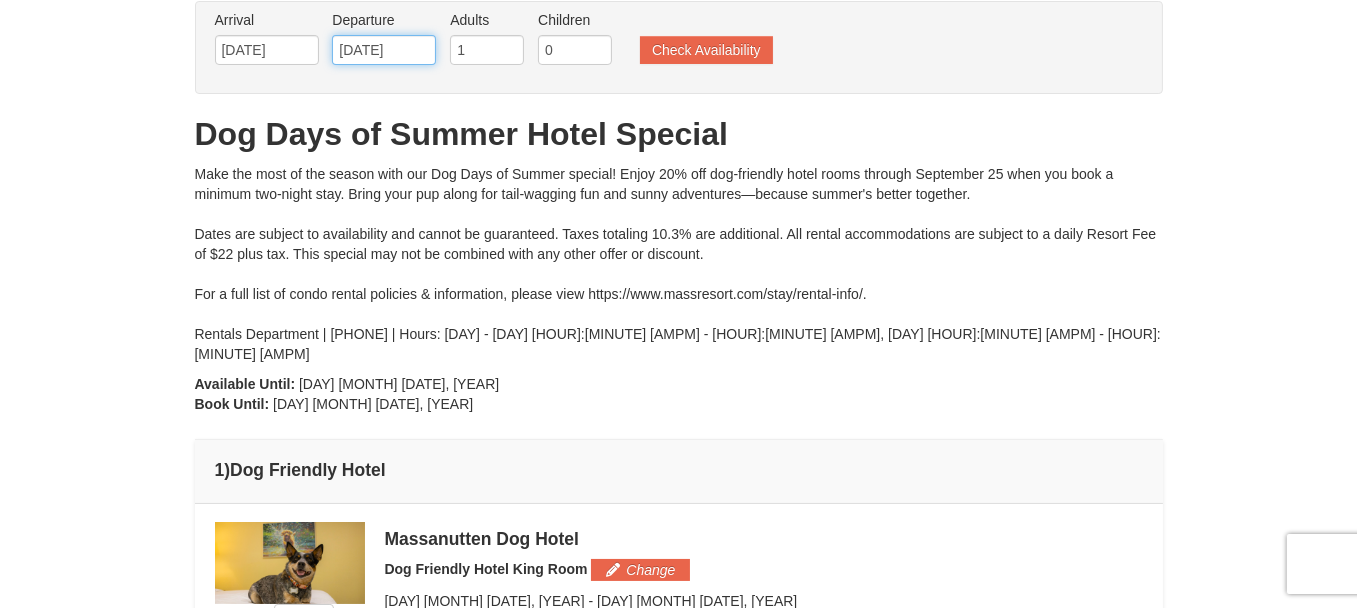 click on "[MONTH]/[DAY]/[YEAR]" at bounding box center (384, 50) 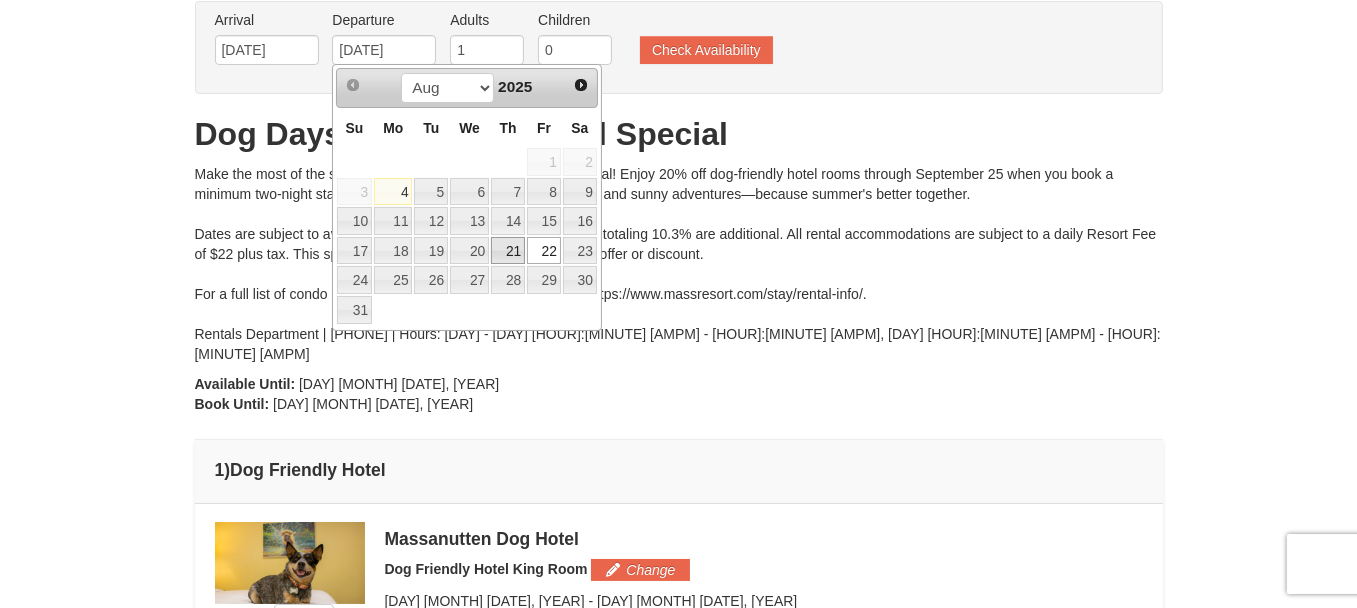 click on "21" at bounding box center [508, 251] 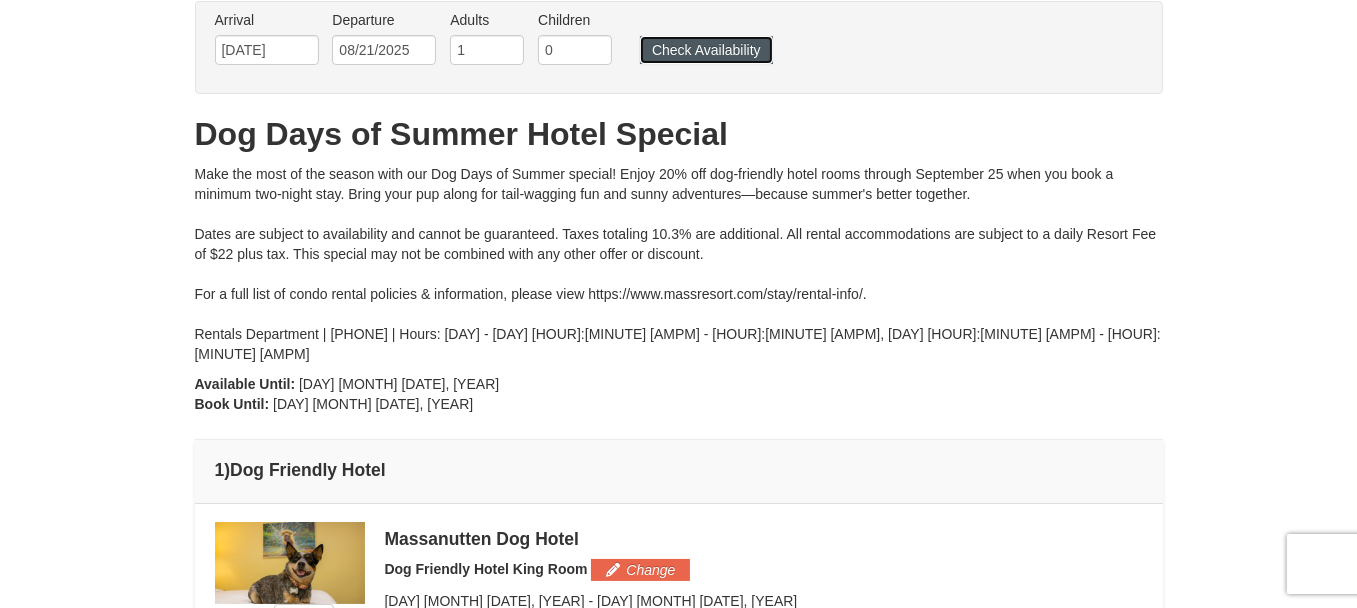 click on "Check Availability" at bounding box center [706, 50] 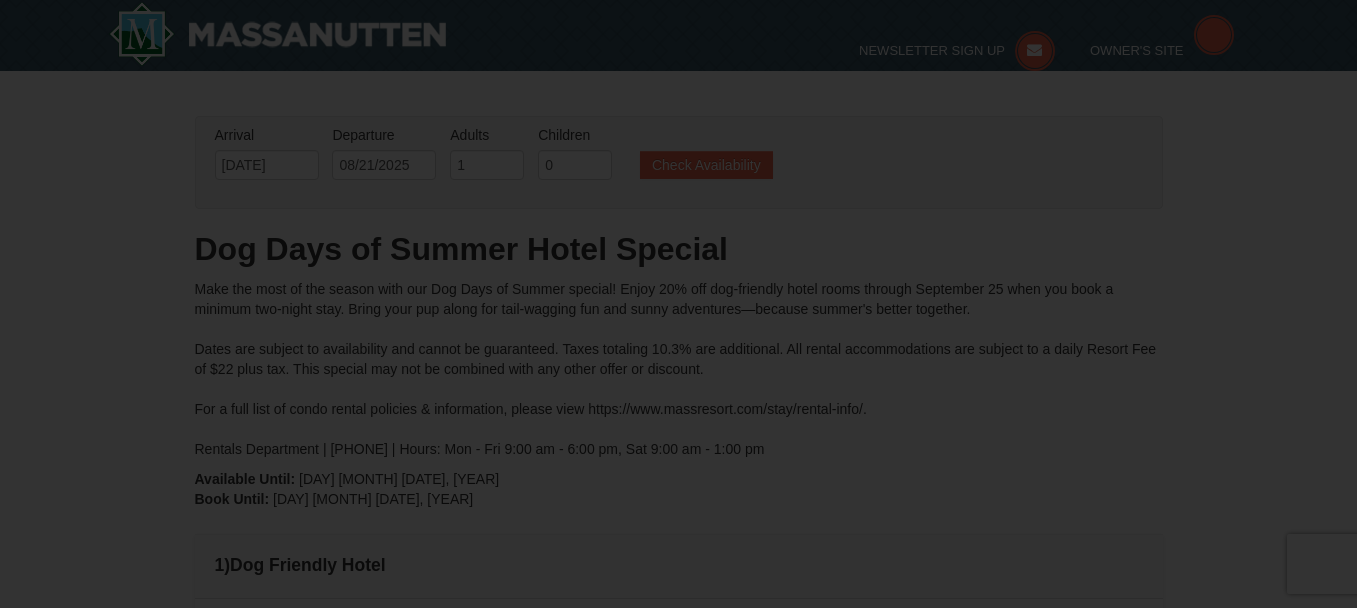 scroll, scrollTop: 163, scrollLeft: 0, axis: vertical 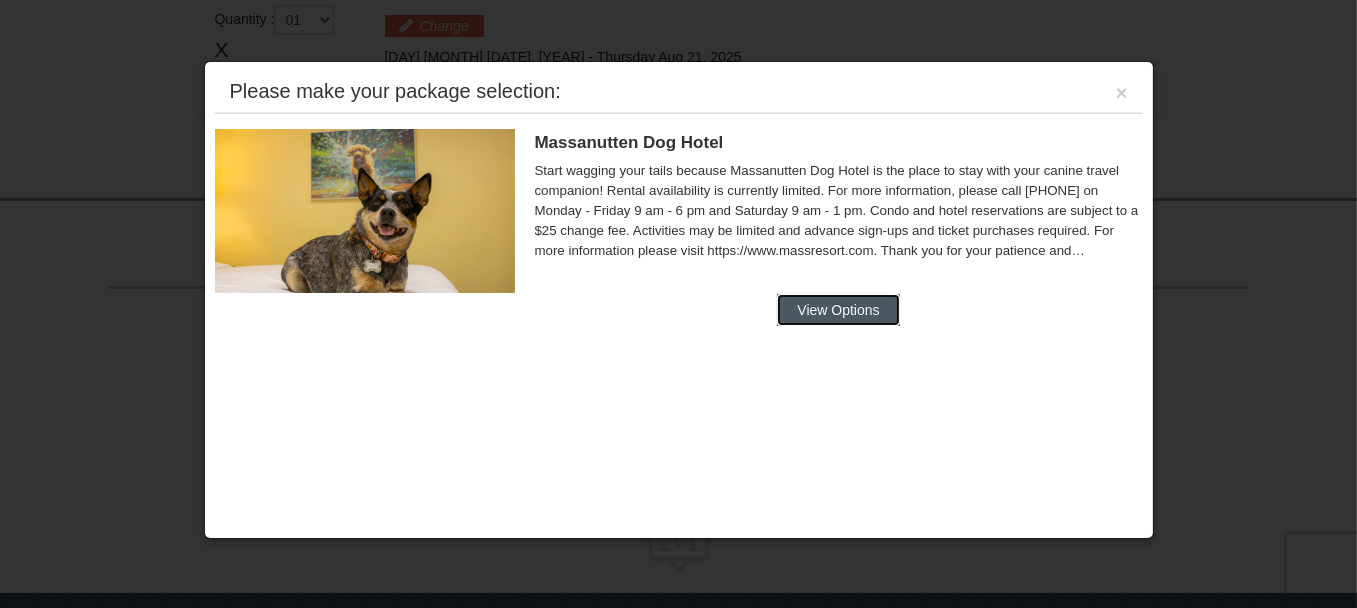 click on "View Options" at bounding box center [838, 310] 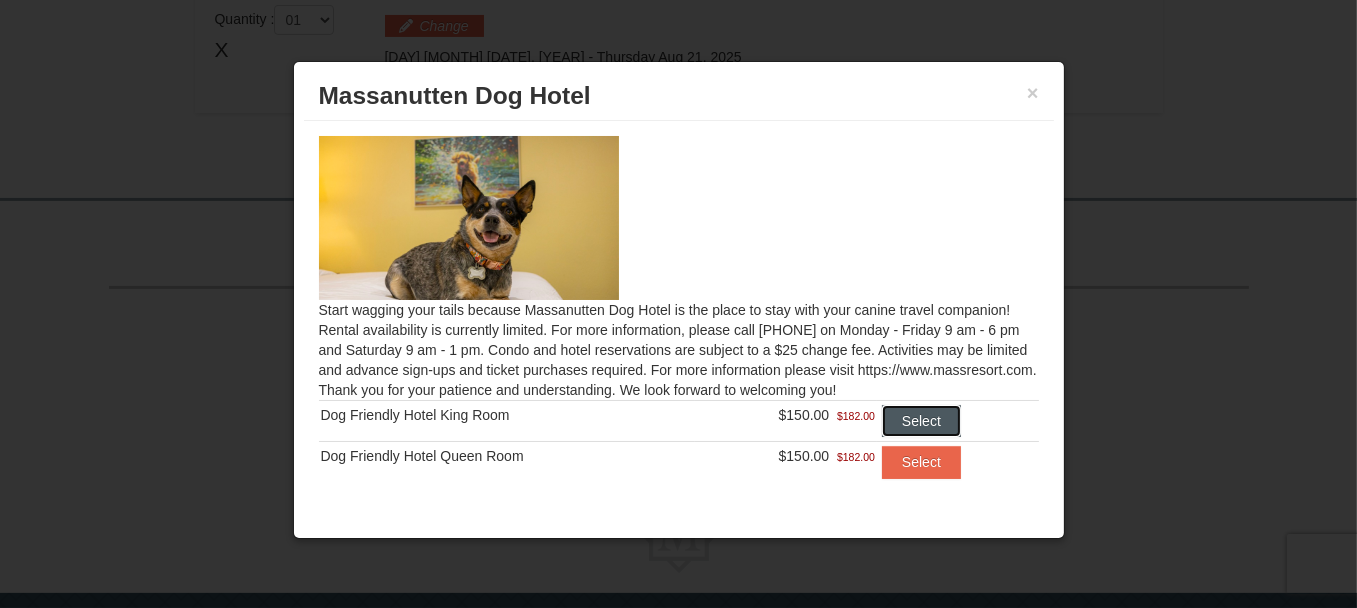 click on "Select" at bounding box center (921, 421) 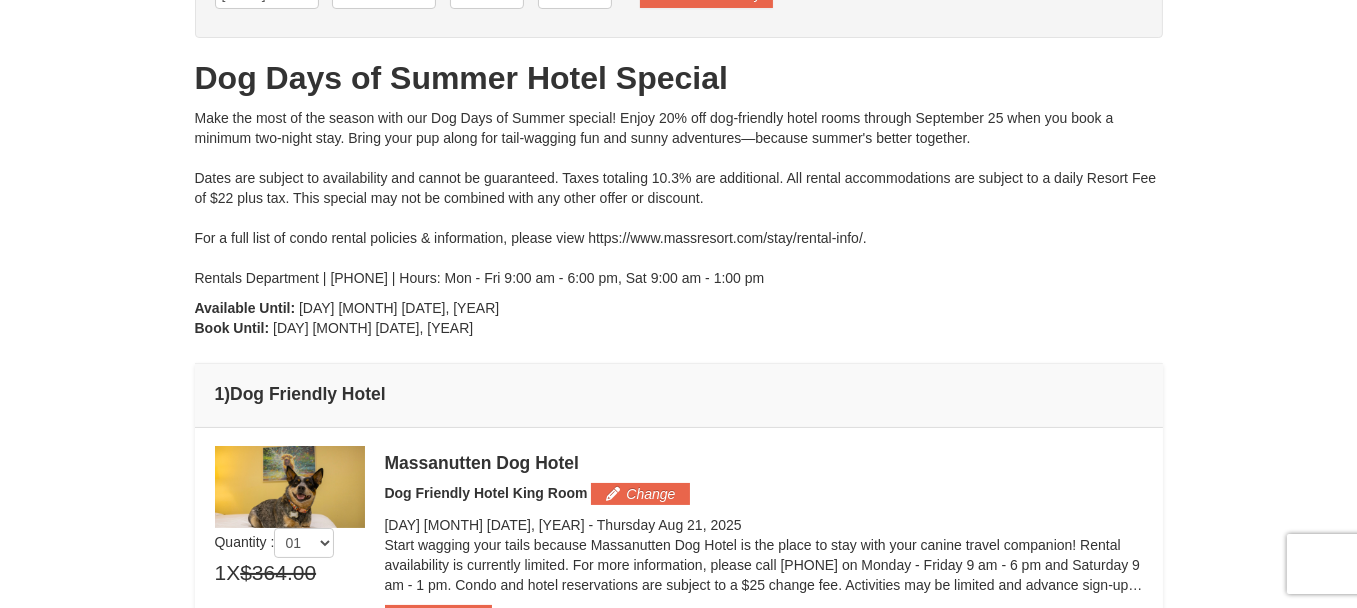 scroll, scrollTop: 0, scrollLeft: 0, axis: both 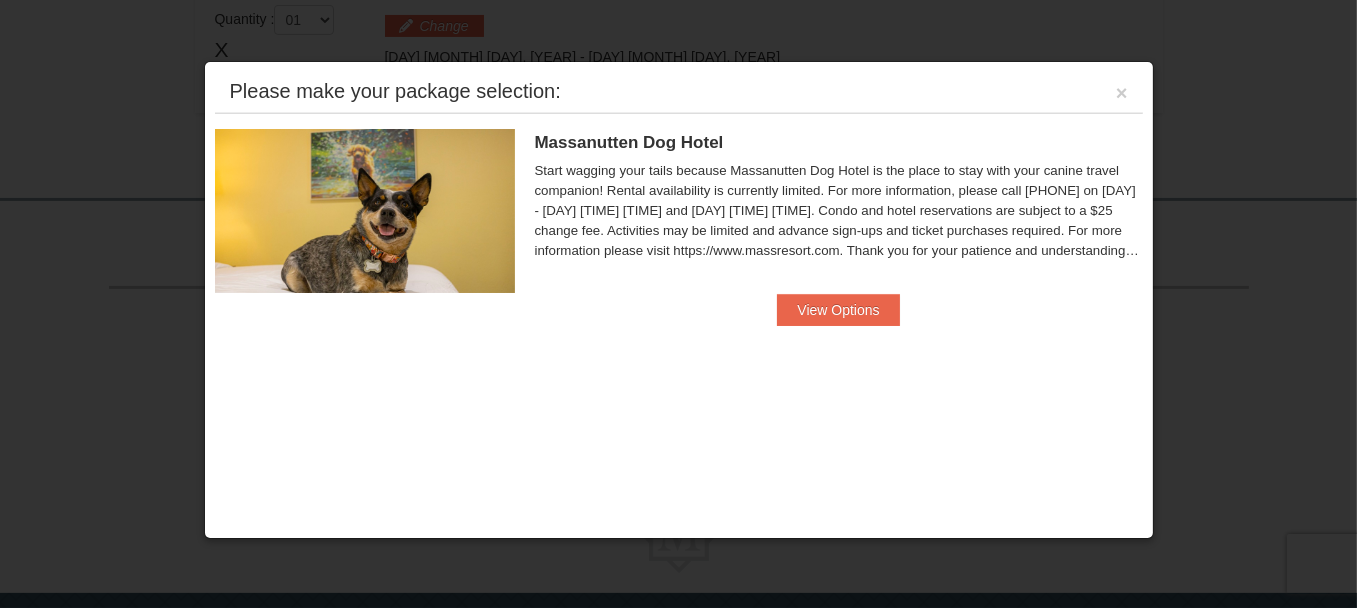 click on "Please make your package selection:
×" at bounding box center (679, 92) 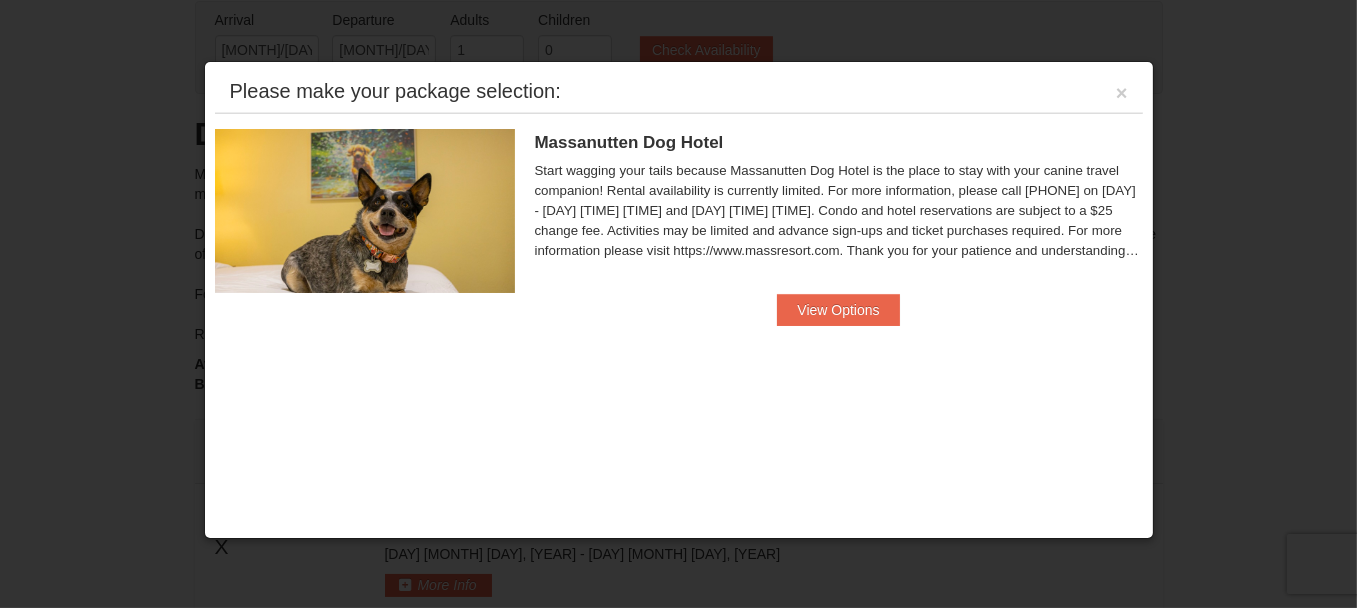 drag, startPoint x: 1131, startPoint y: 96, endPoint x: 1110, endPoint y: 98, distance: 21.095022 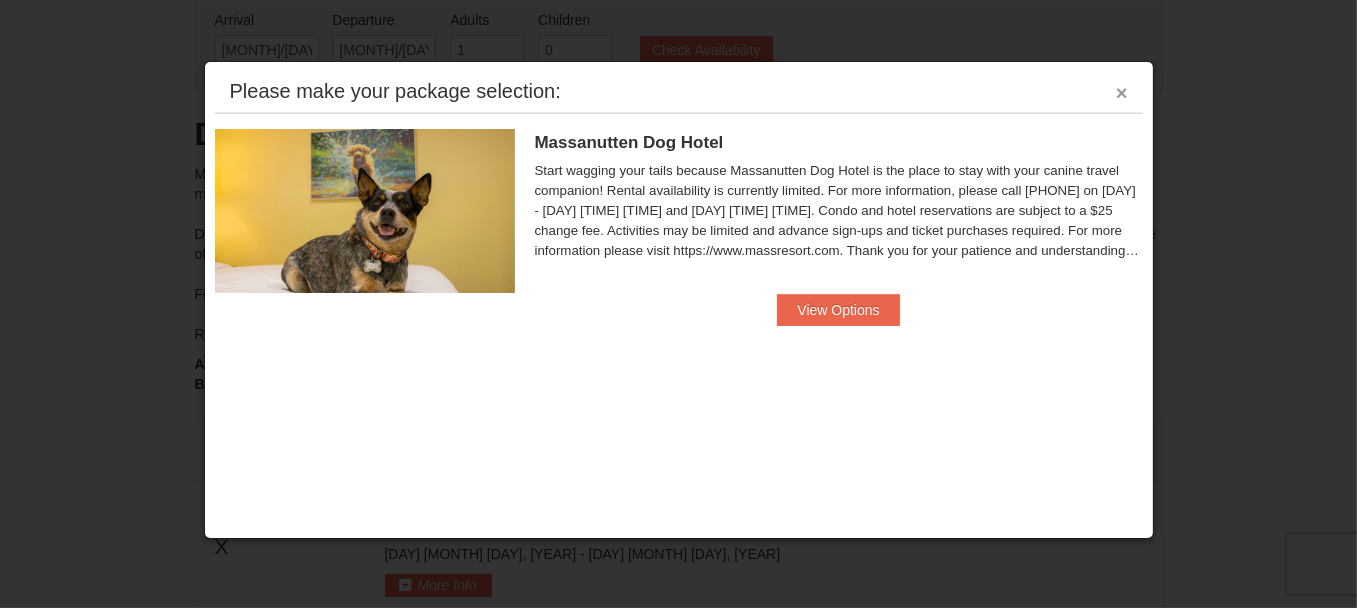click on "×" at bounding box center [1122, 93] 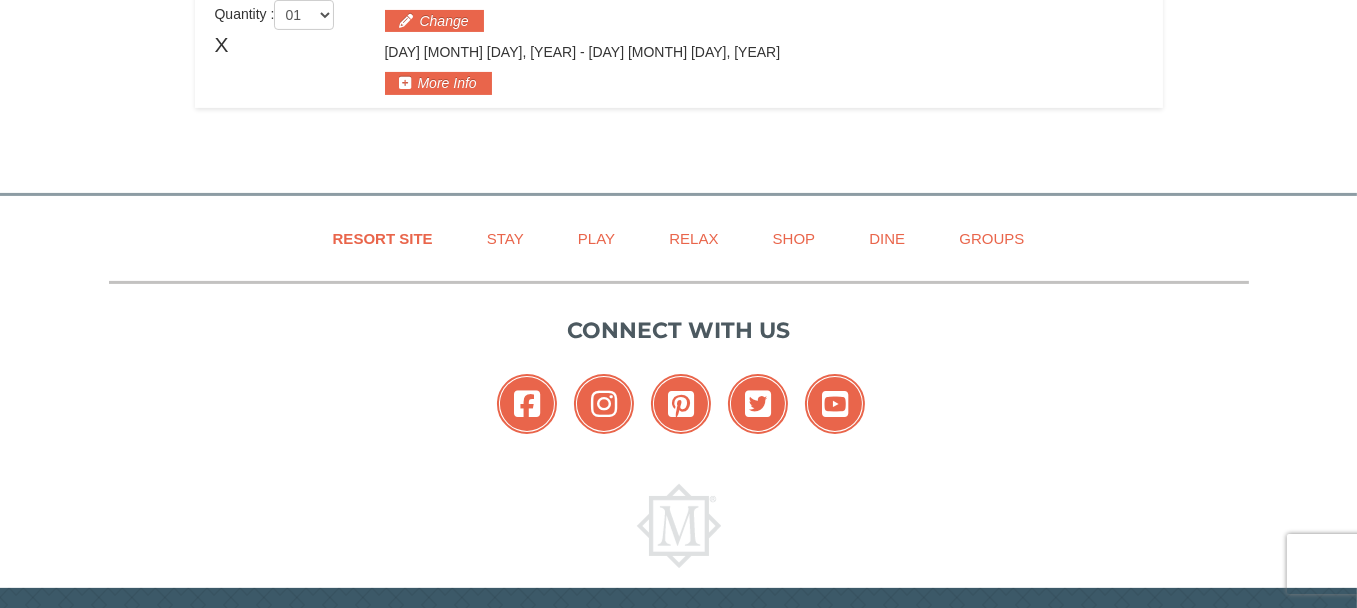 scroll, scrollTop: 711, scrollLeft: 0, axis: vertical 